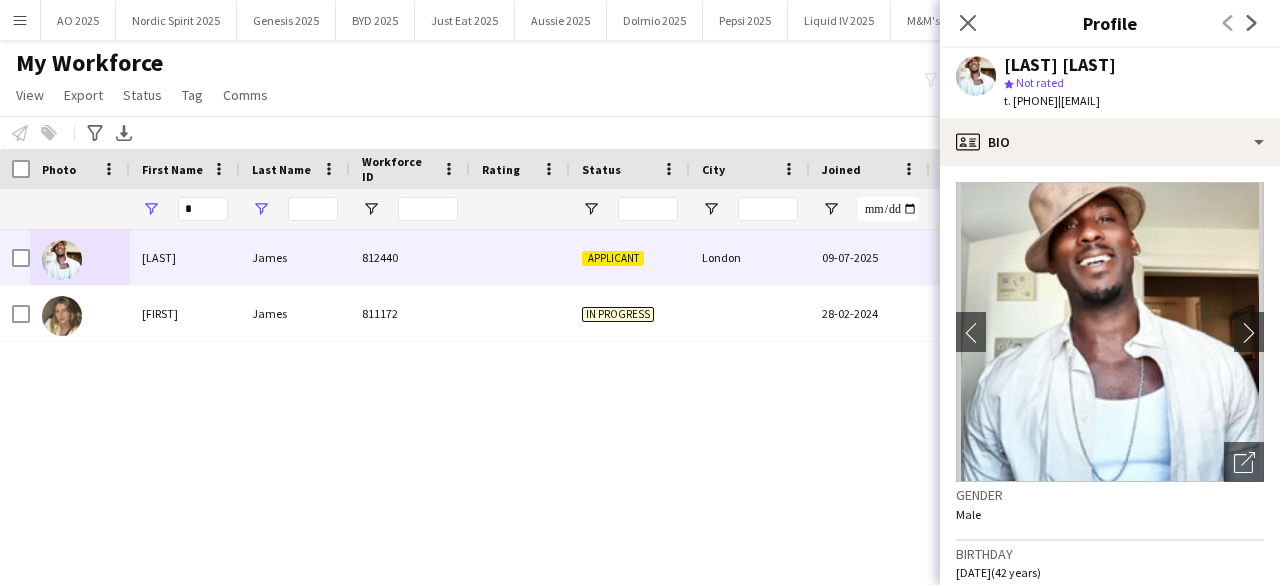scroll, scrollTop: 0, scrollLeft: 0, axis: both 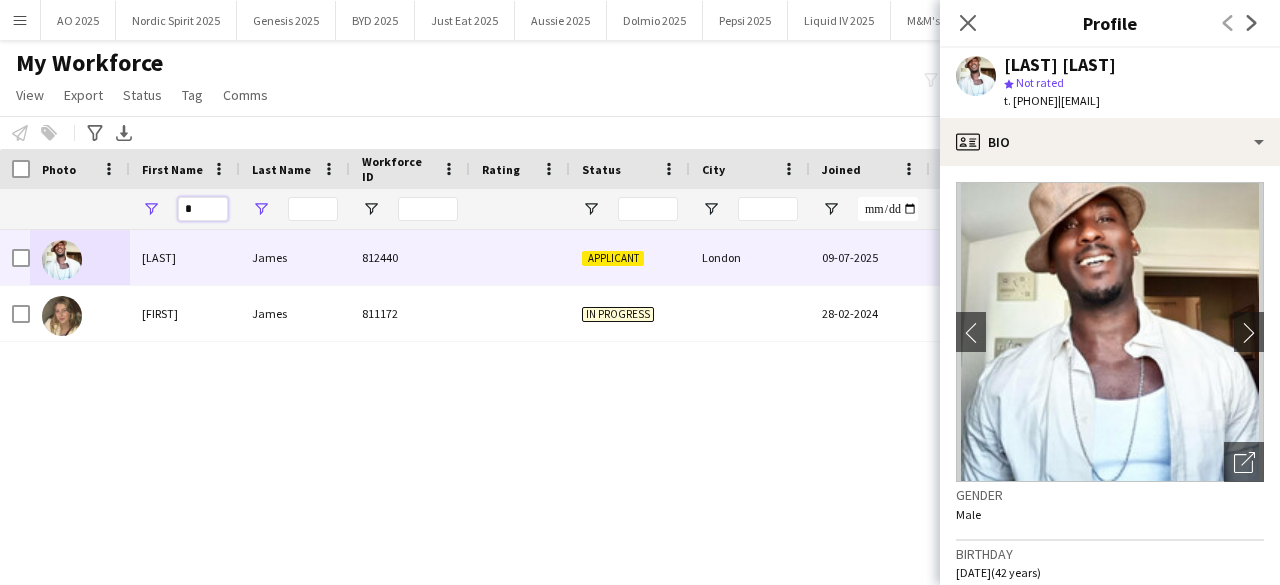 click on "*" at bounding box center (203, 209) 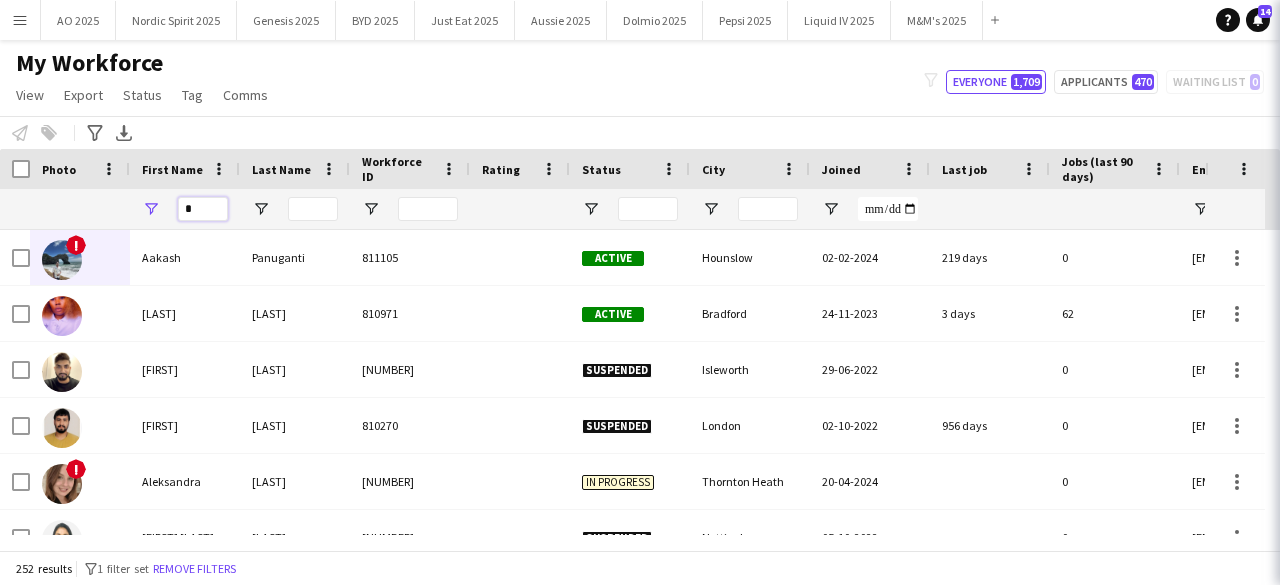 click on "*" at bounding box center (203, 209) 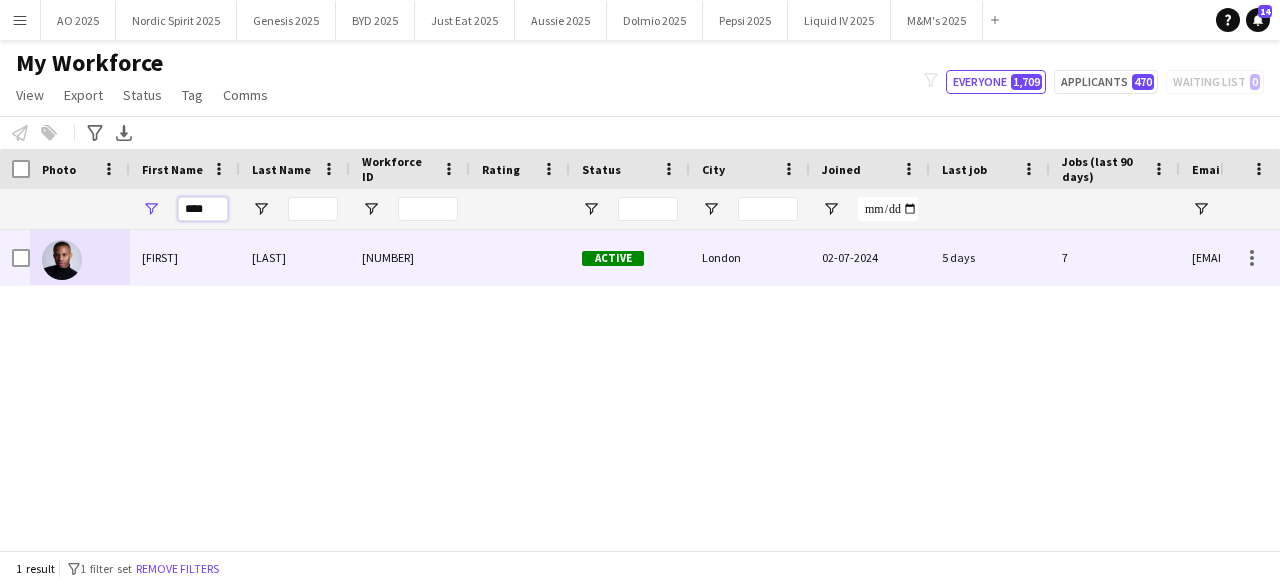 type on "****" 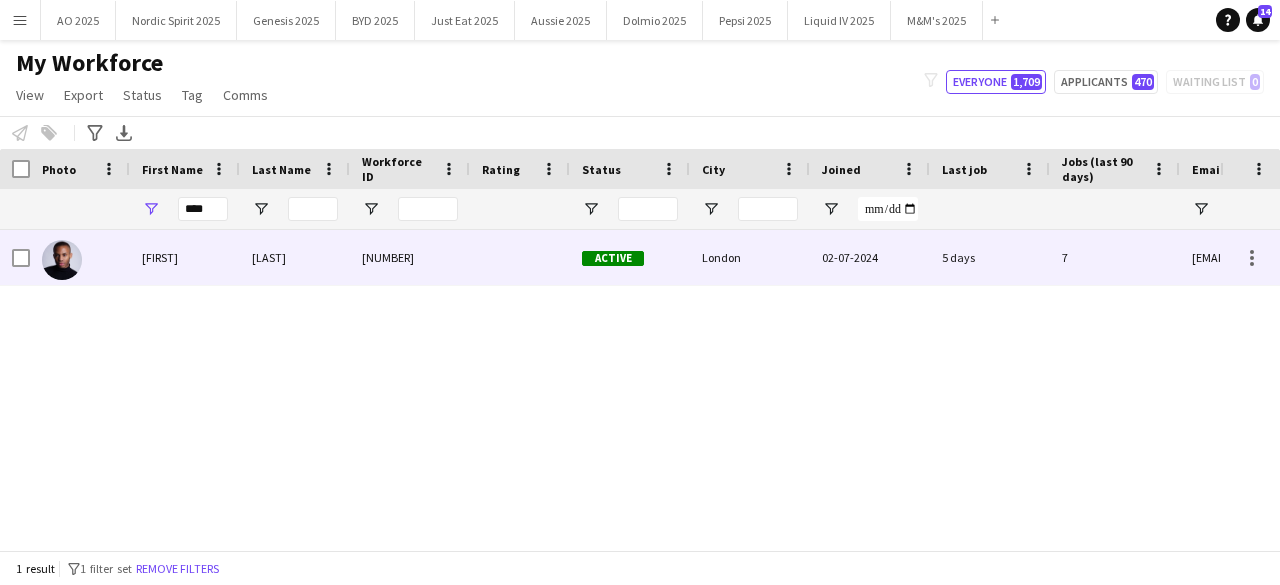 click at bounding box center [62, 260] 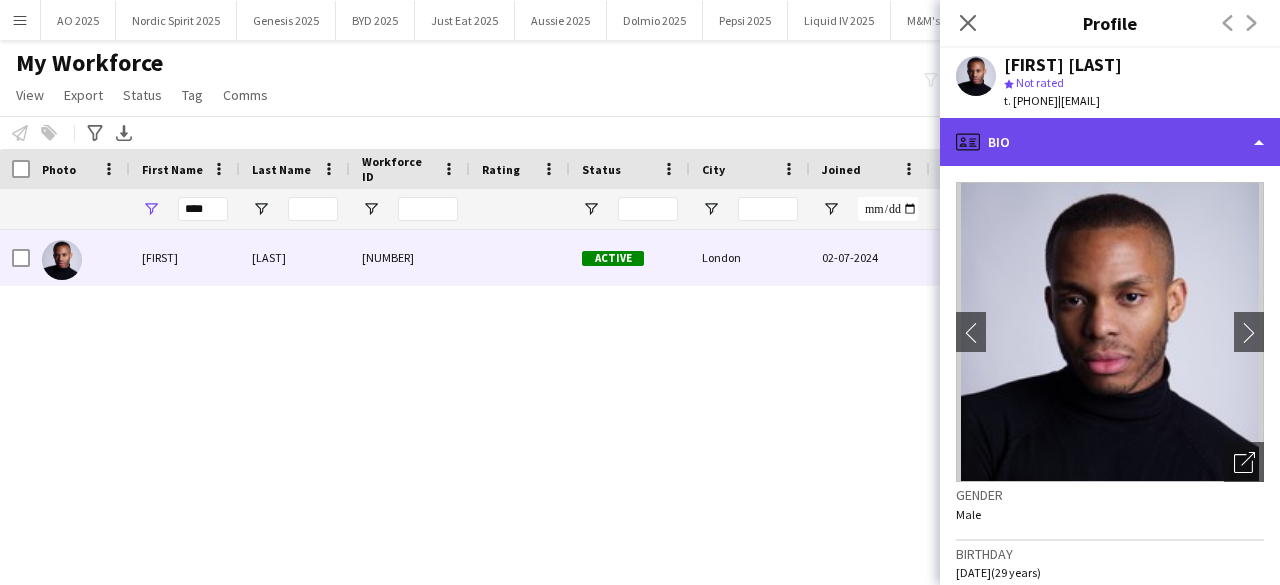 click on "profile
Bio" 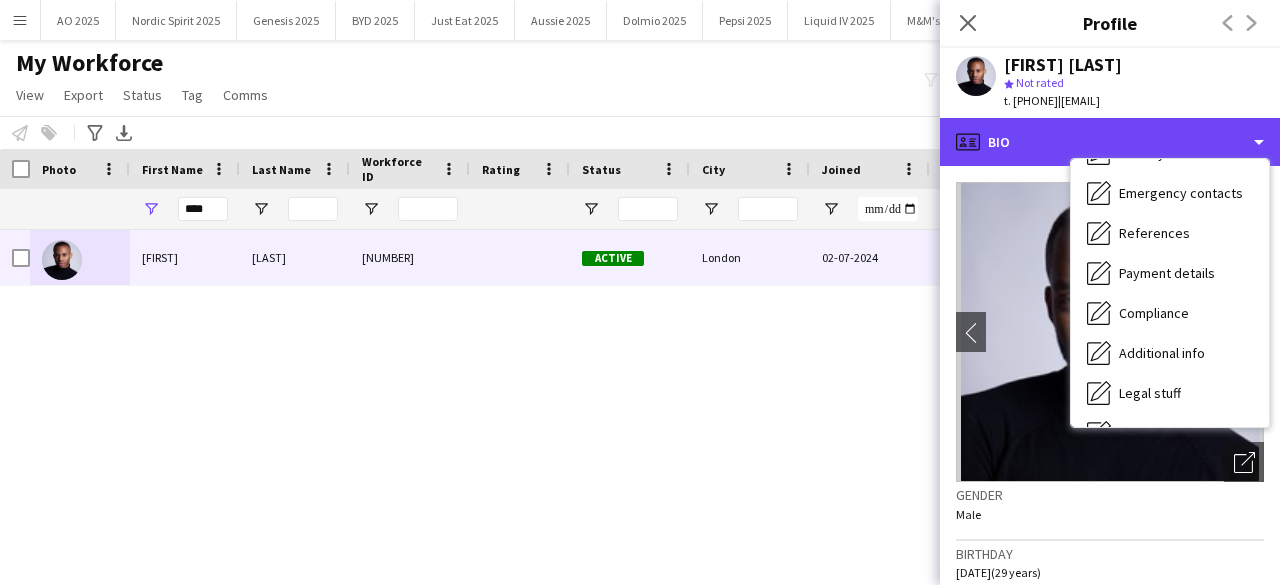 scroll, scrollTop: 268, scrollLeft: 0, axis: vertical 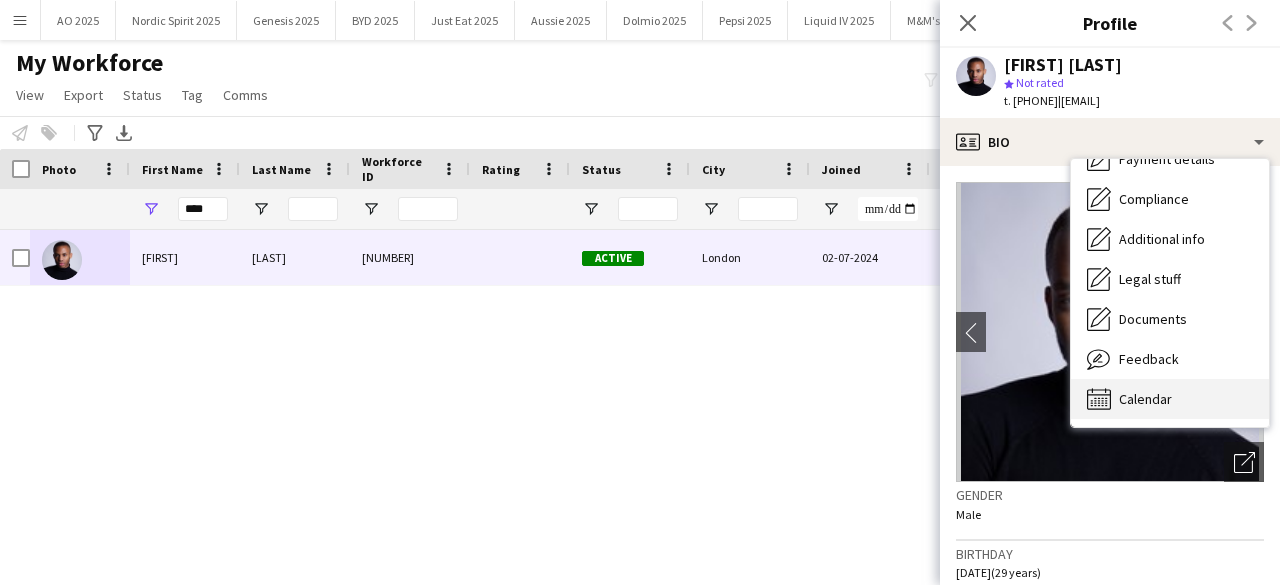 click on "Calendar
Calendar" at bounding box center [1170, 399] 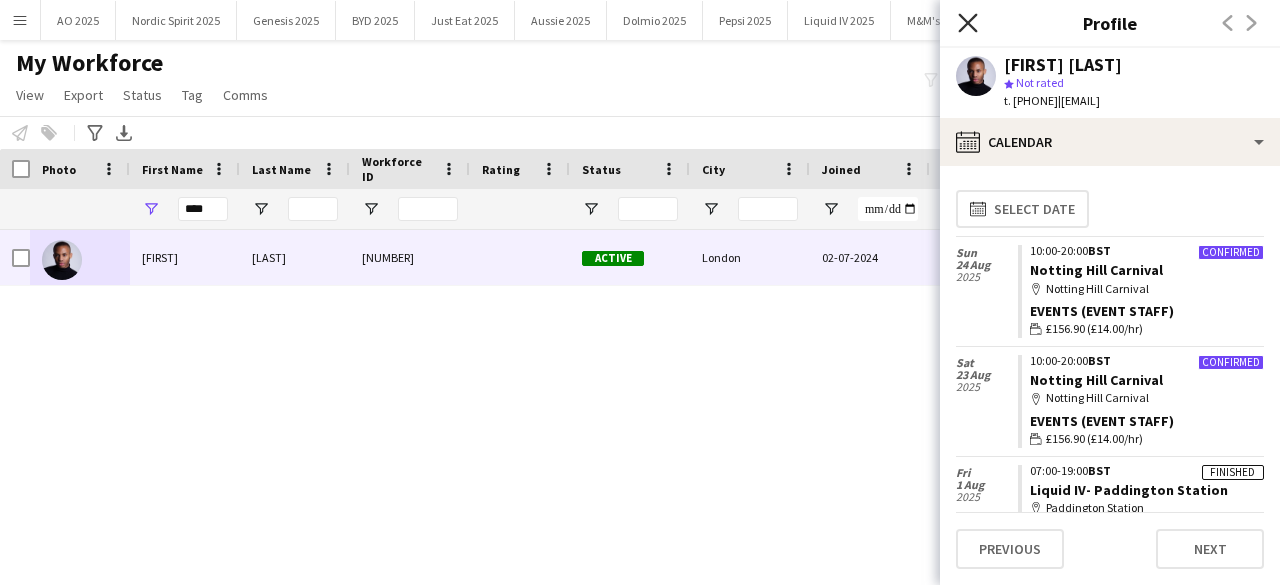 click 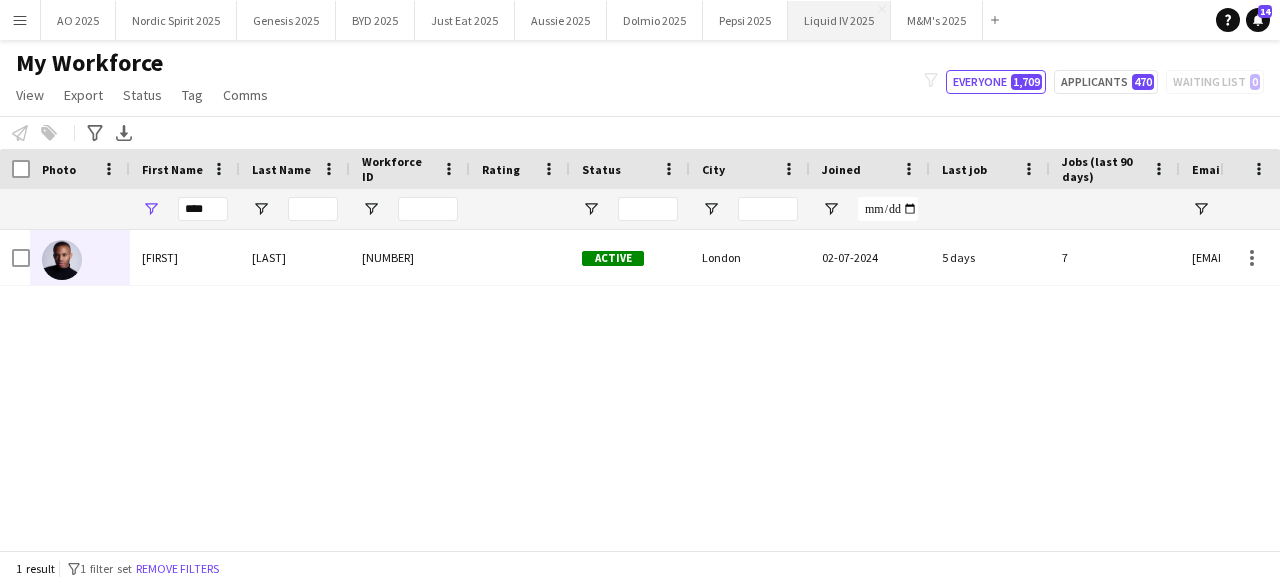 click on "[BRAND] [YEAR]
Close" at bounding box center [839, 20] 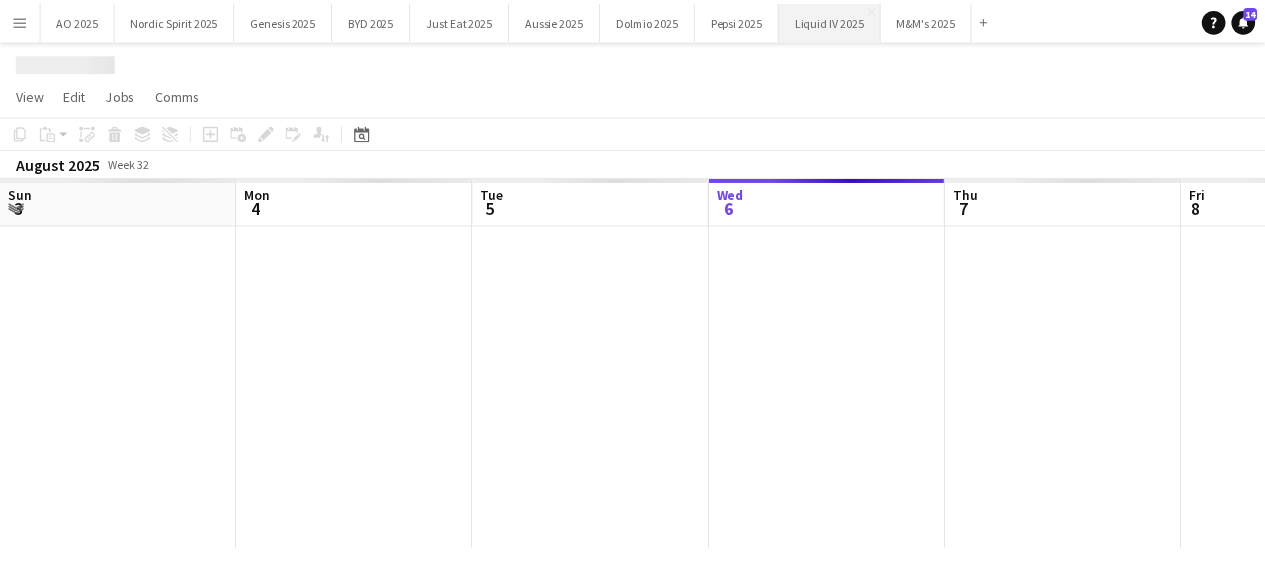 scroll, scrollTop: 0, scrollLeft: 478, axis: horizontal 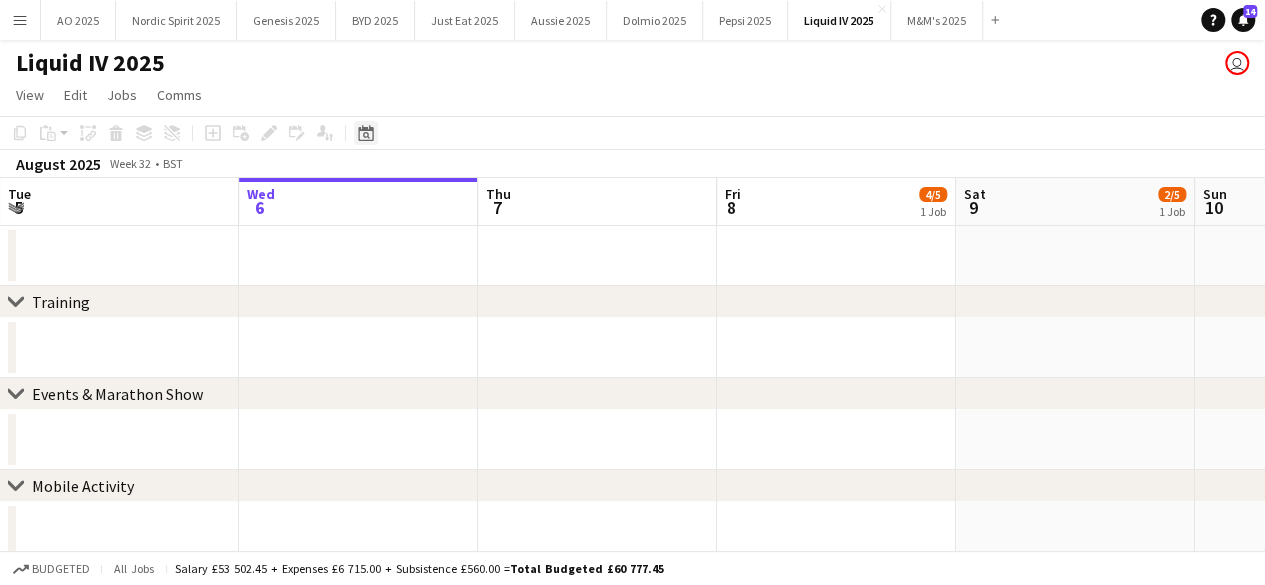 click on "Date picker" at bounding box center (366, 133) 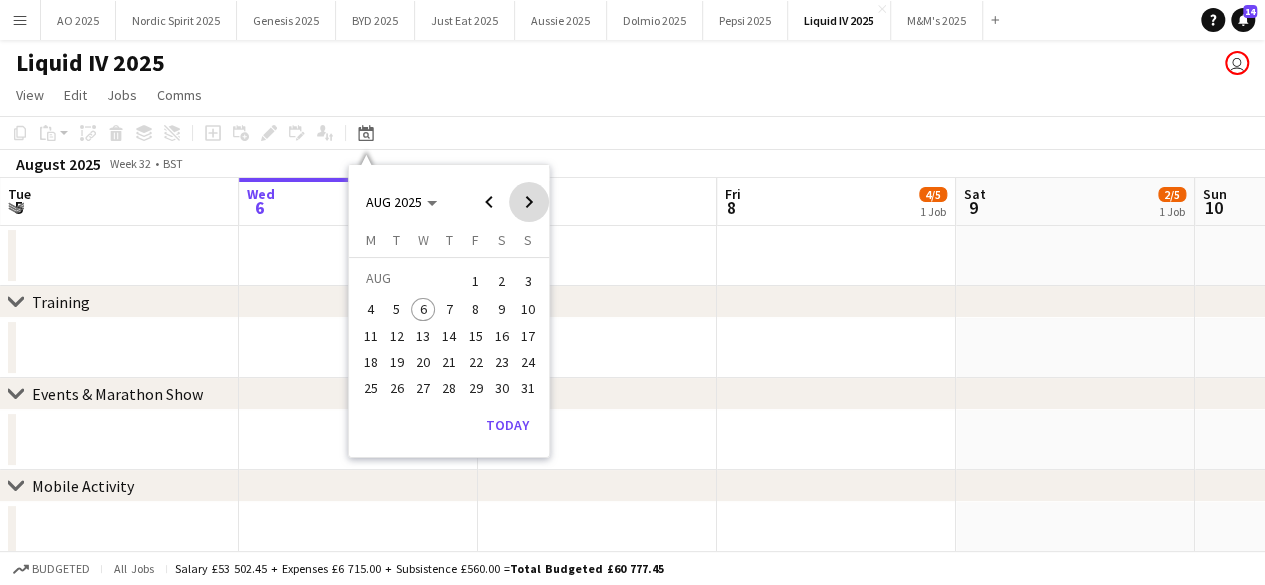 click at bounding box center (529, 202) 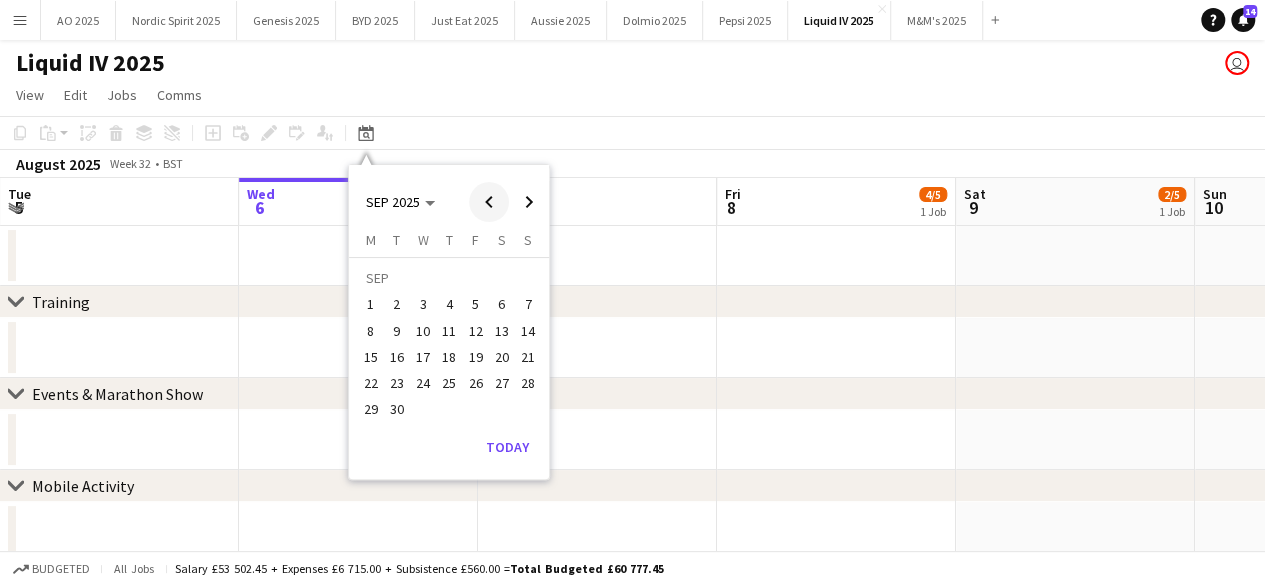 click at bounding box center (489, 202) 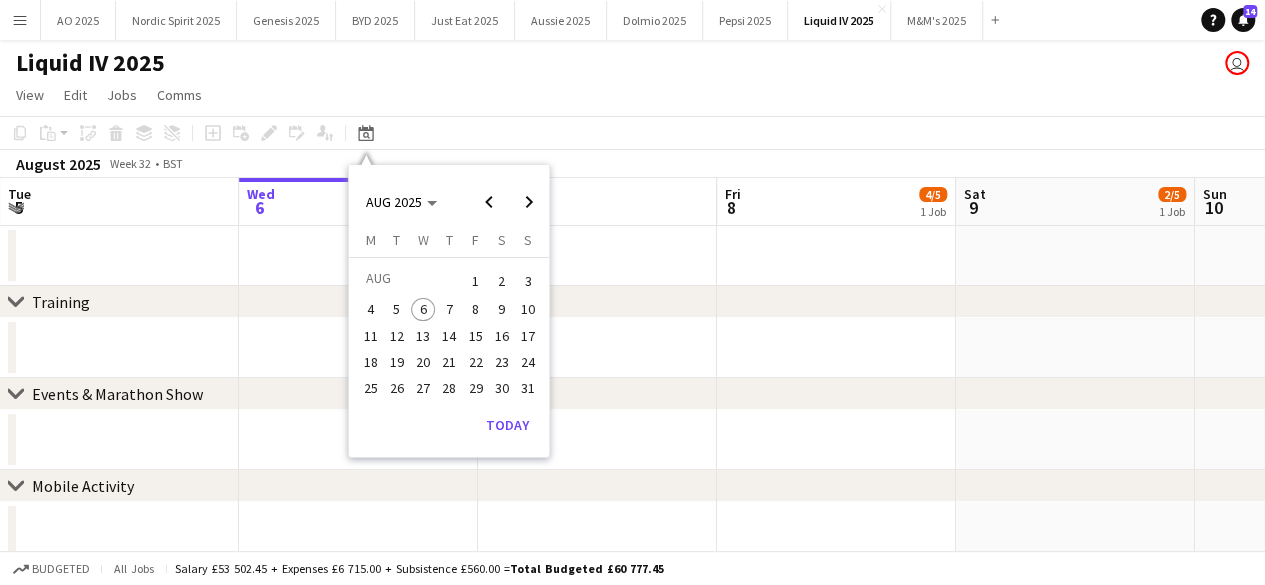 click on "23" at bounding box center (502, 362) 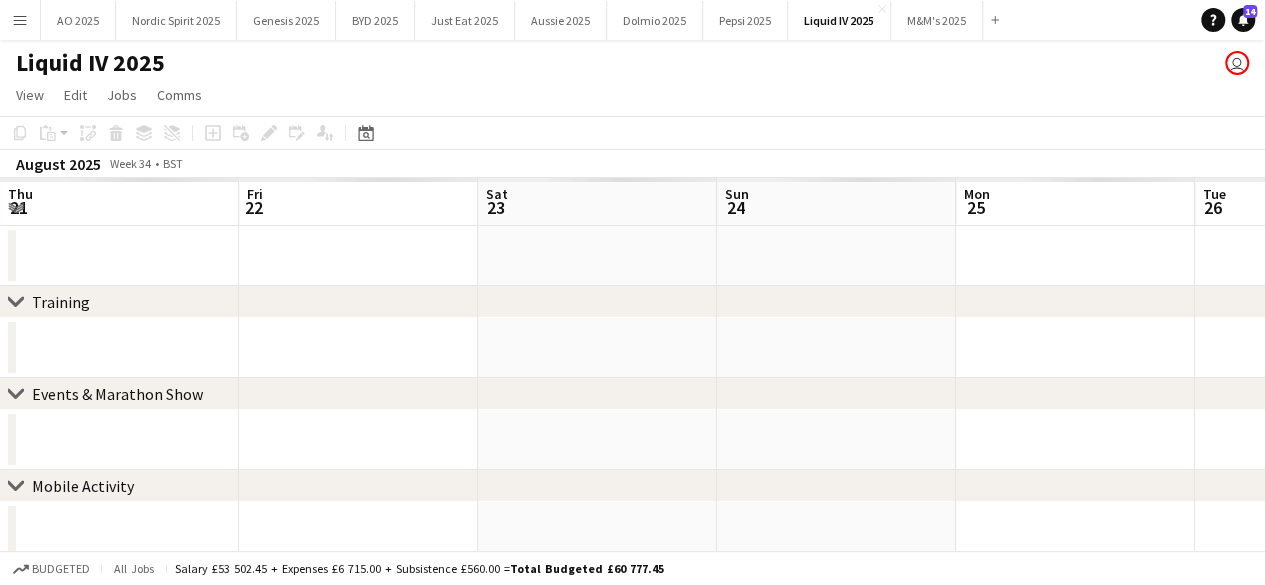 scroll, scrollTop: 0, scrollLeft: 688, axis: horizontal 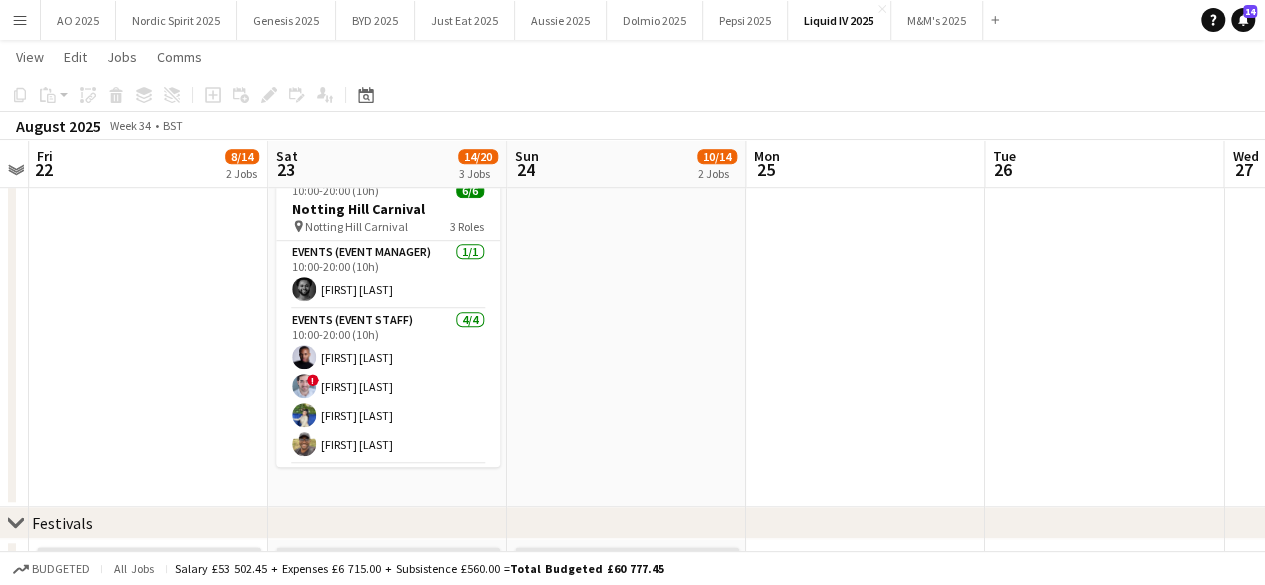 drag, startPoint x: 306, startPoint y: 348, endPoint x: 520, endPoint y: 320, distance: 215.824 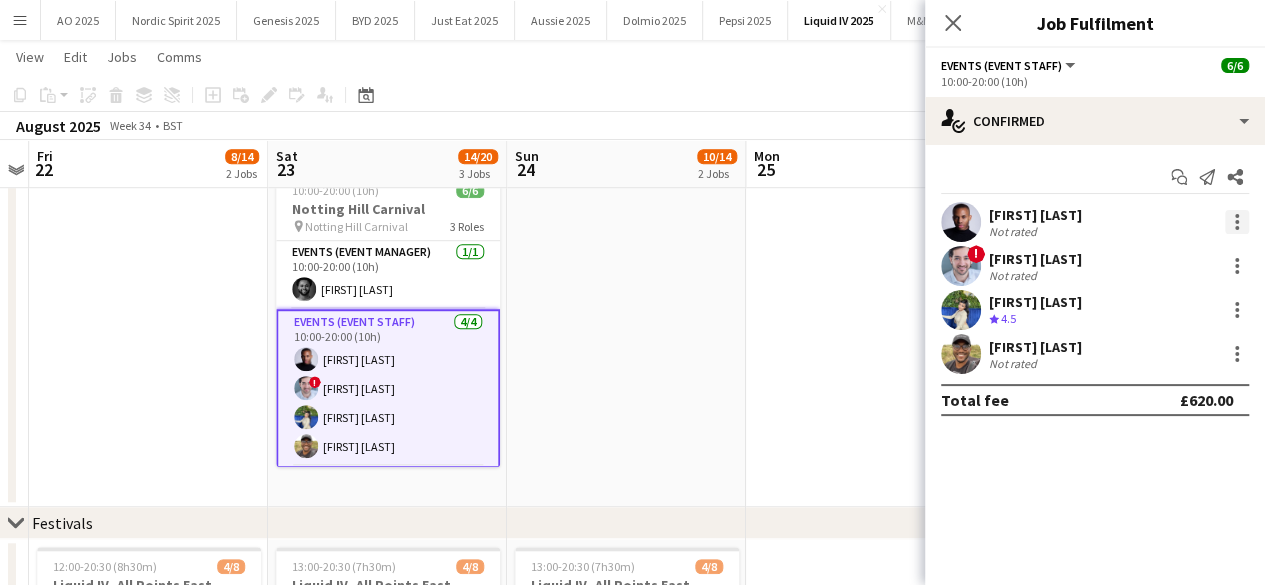click at bounding box center (1237, 222) 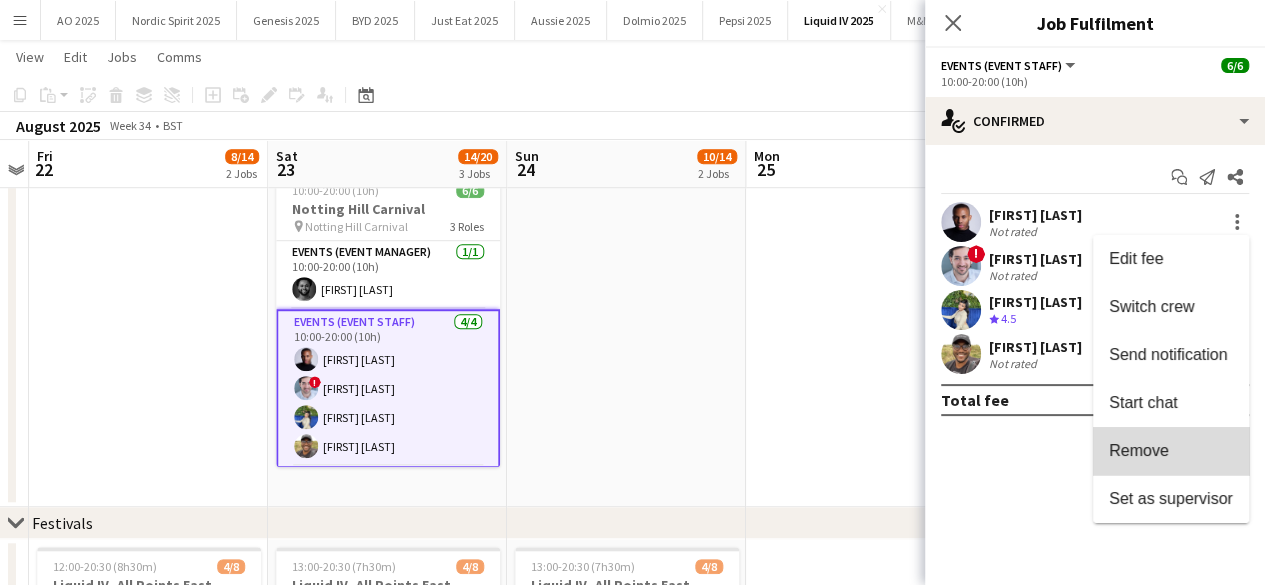 click on "Remove" at bounding box center (1171, 451) 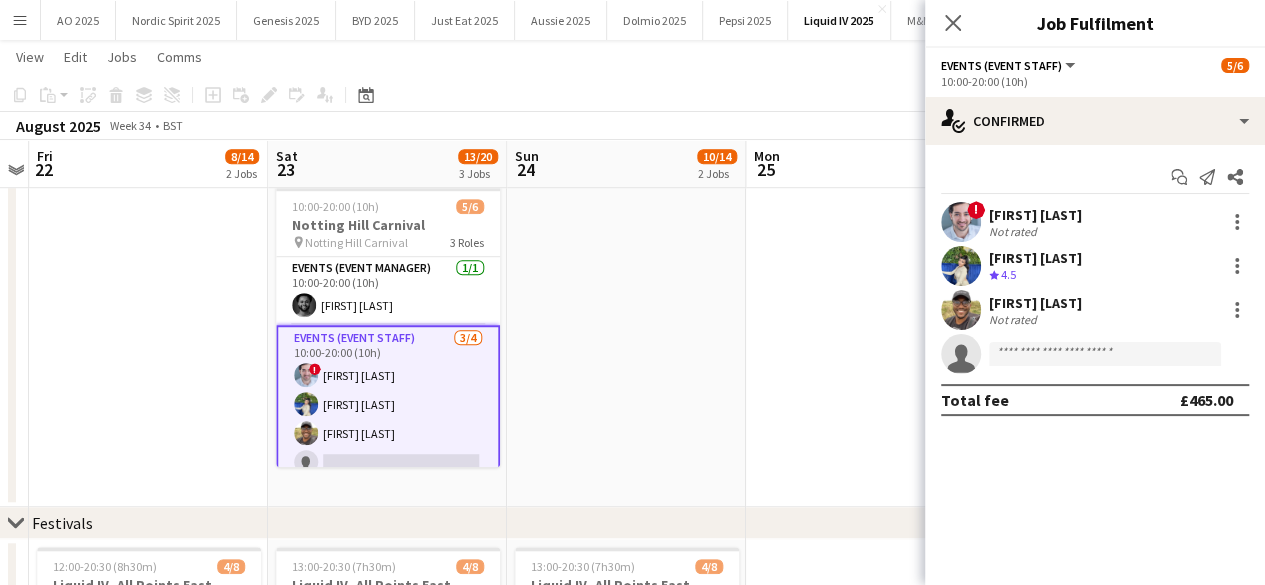 click at bounding box center [865, 183] 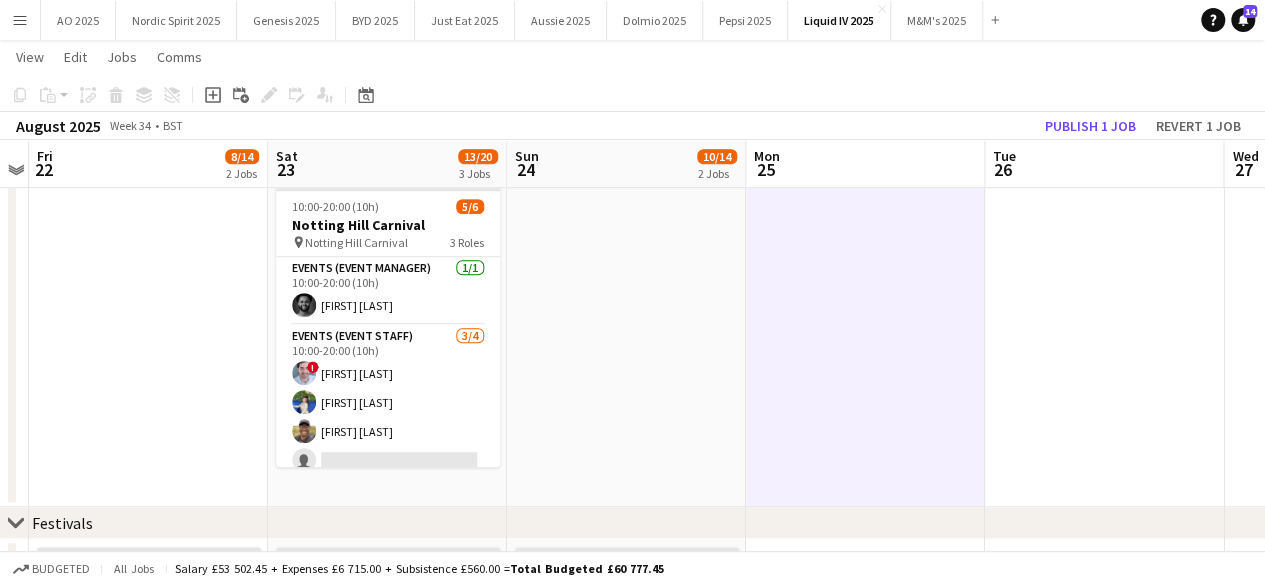 scroll, scrollTop: 0, scrollLeft: 690, axis: horizontal 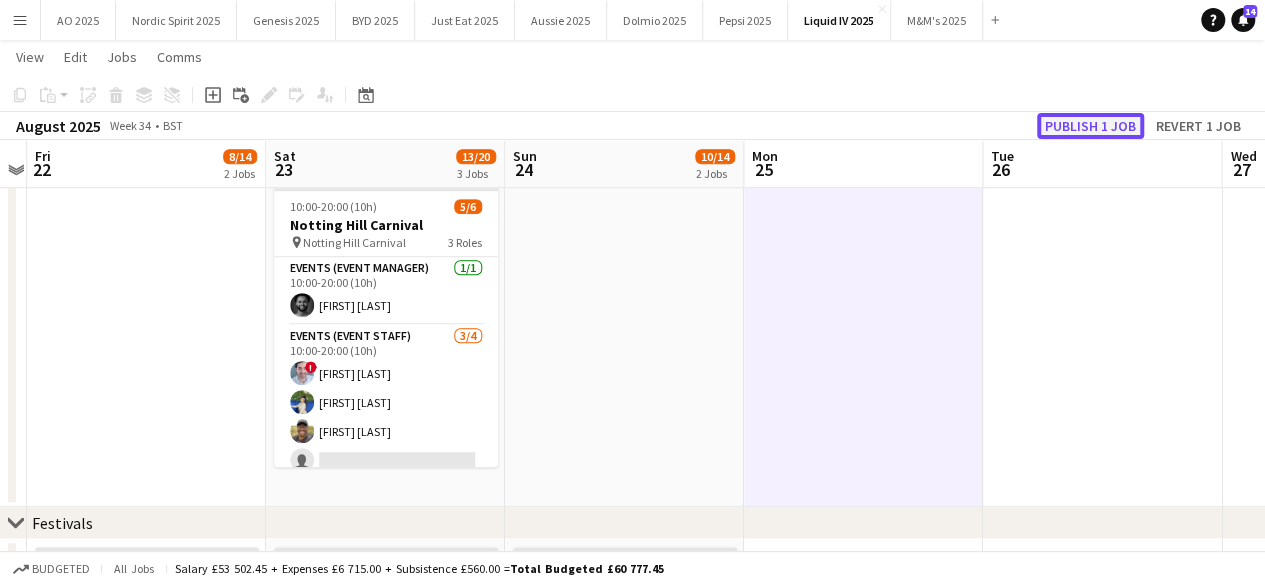 click on "Publish 1 job" 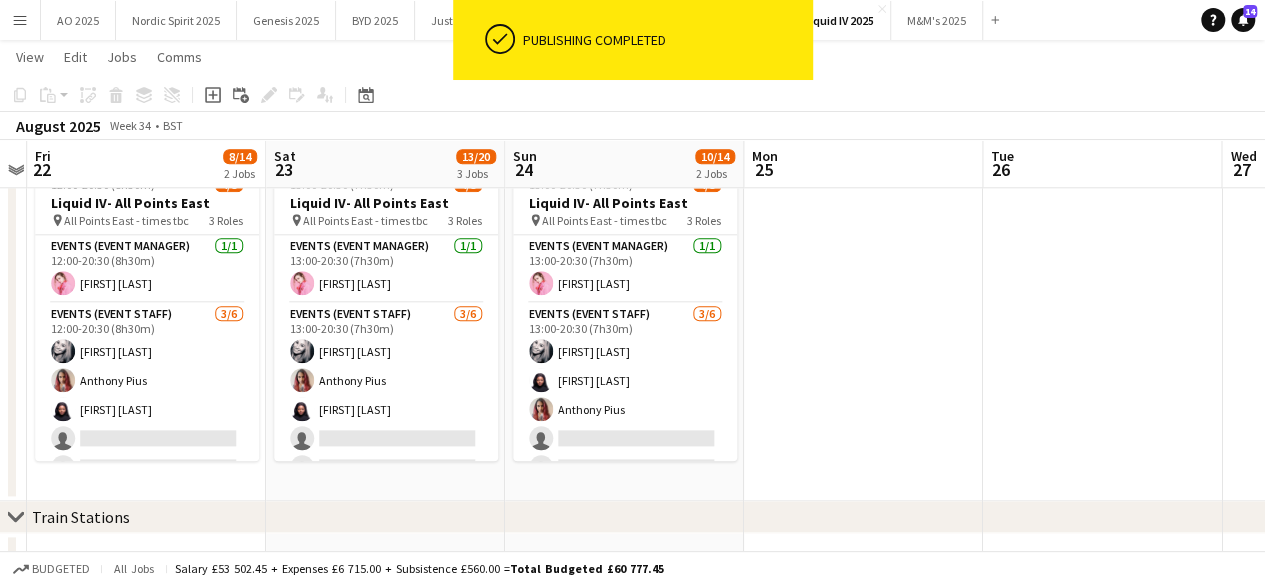 scroll, scrollTop: 1026, scrollLeft: 0, axis: vertical 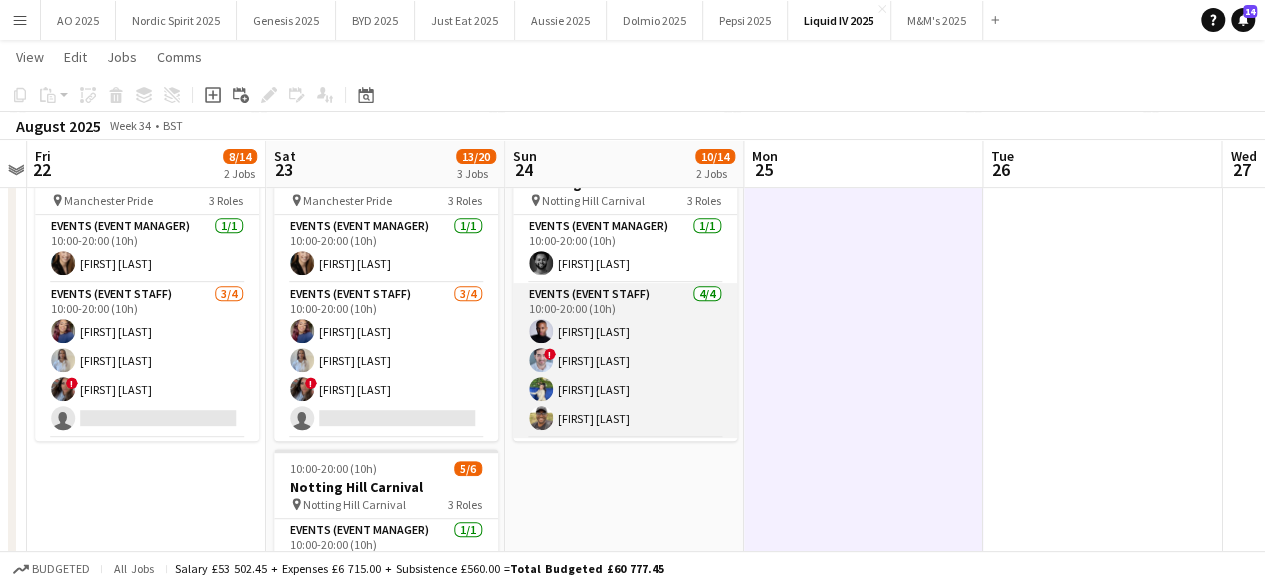click on "Events ([ROLE])   [NUMBER]/[NUMBER] [TIME] - [TIME] ([TIME])
[FIRST] [LAST] ! [FIRST] [LAST] [FIRST] [LAST] [FIRST] [LAST]" at bounding box center (625, 360) 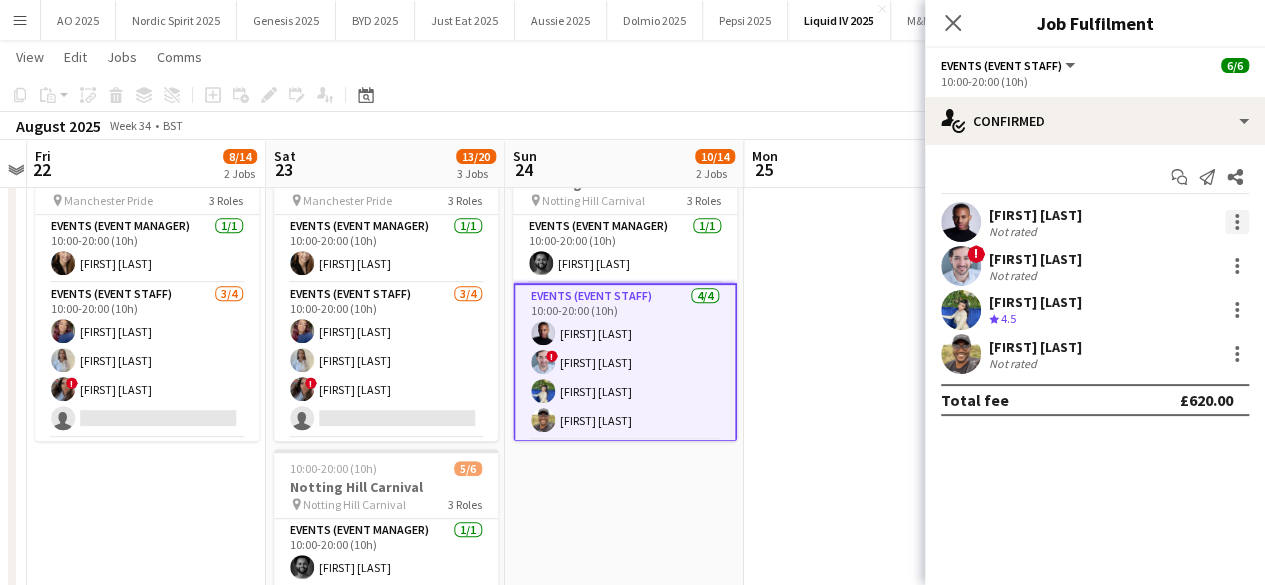 click at bounding box center (1237, 216) 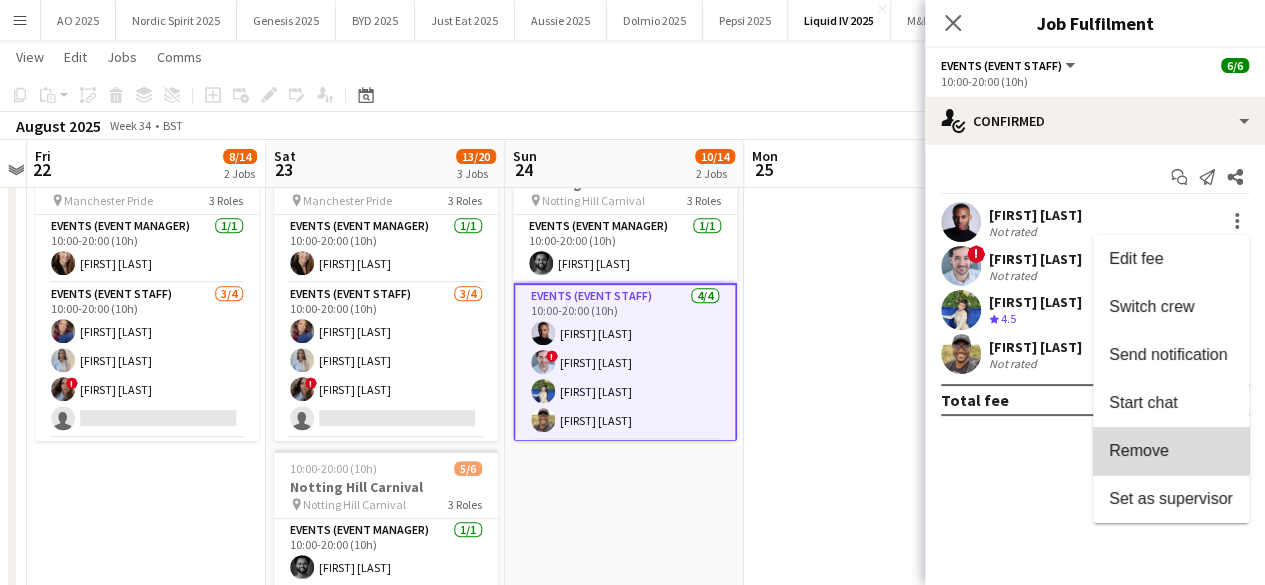 click on "Remove" at bounding box center (1139, 450) 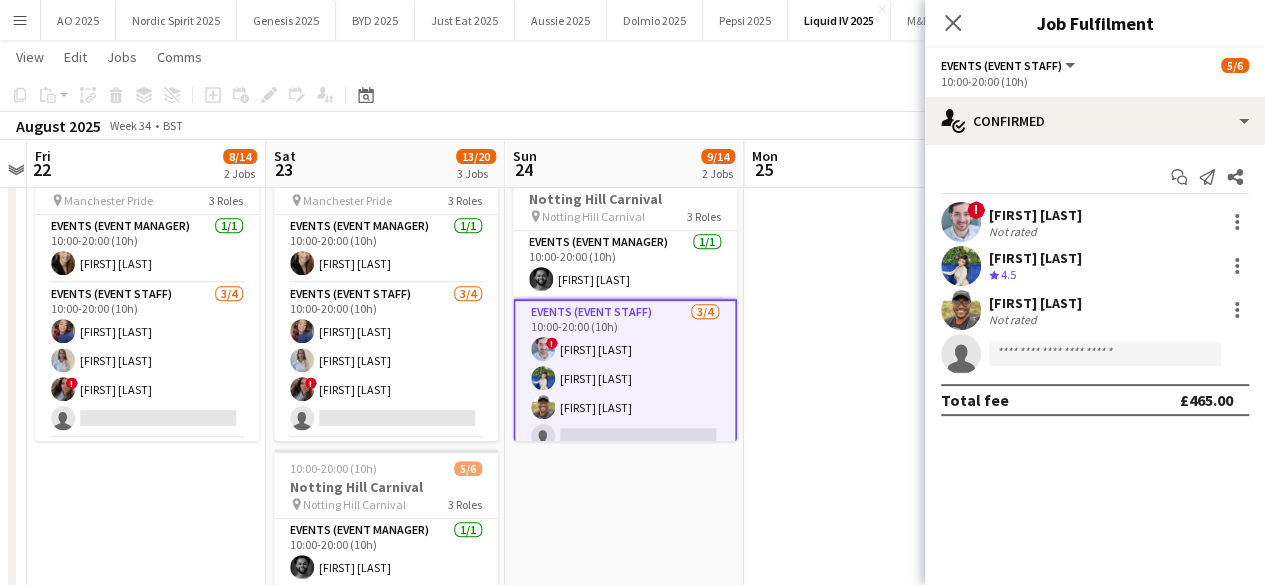 click at bounding box center [863, 461] 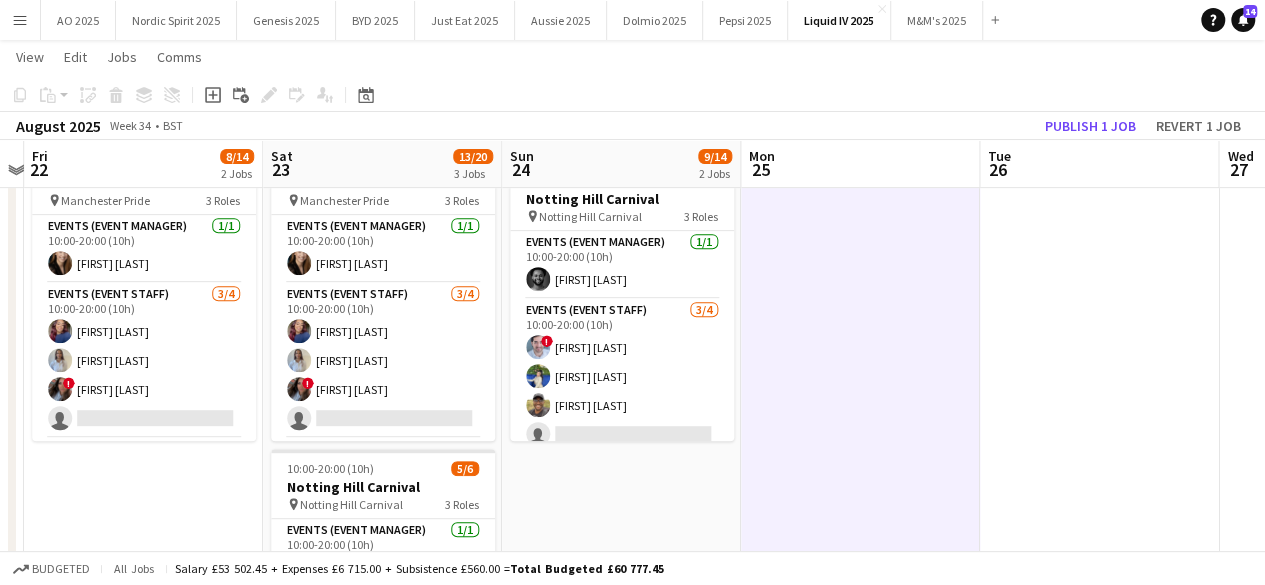 click at bounding box center (860, 461) 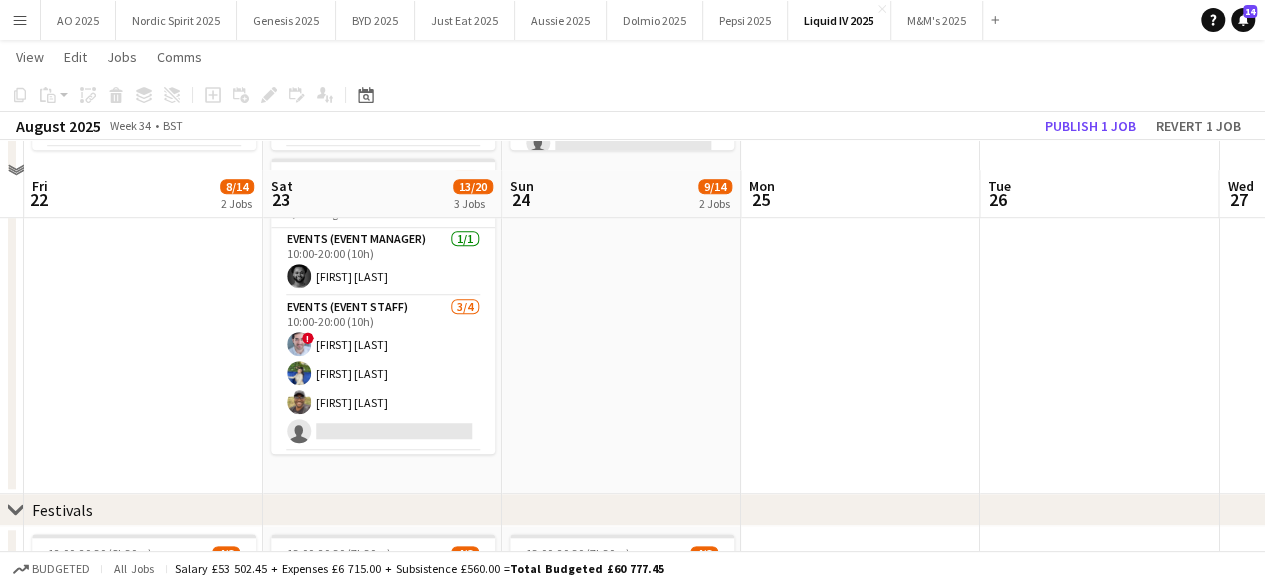 scroll, scrollTop: 689, scrollLeft: 0, axis: vertical 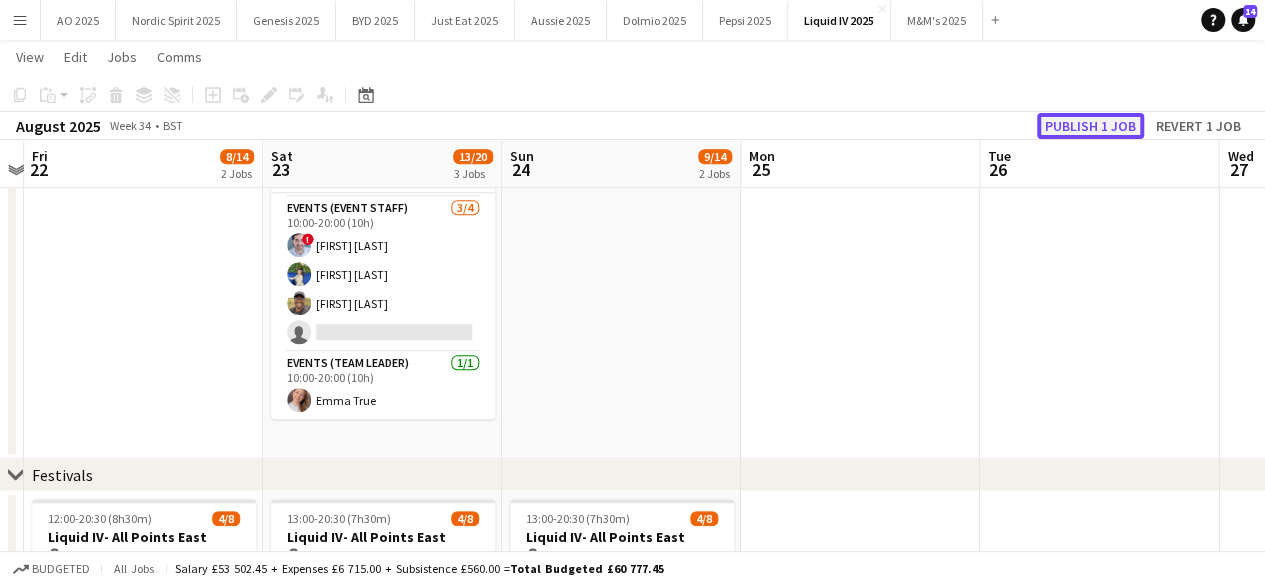 click on "Publish 1 job" 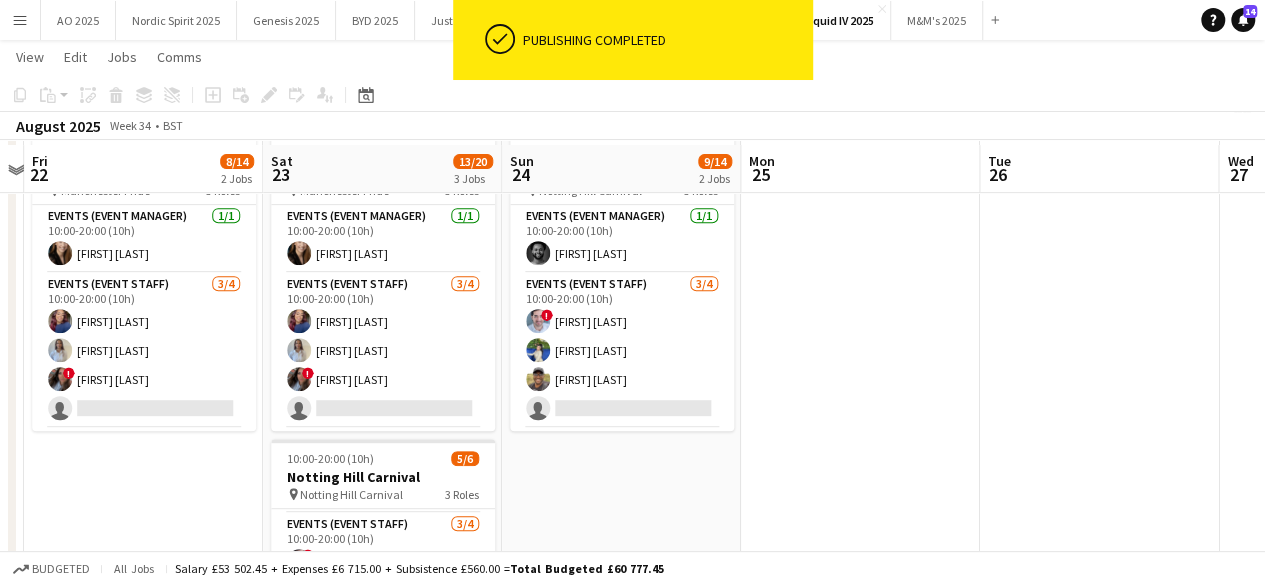 scroll, scrollTop: 378, scrollLeft: 0, axis: vertical 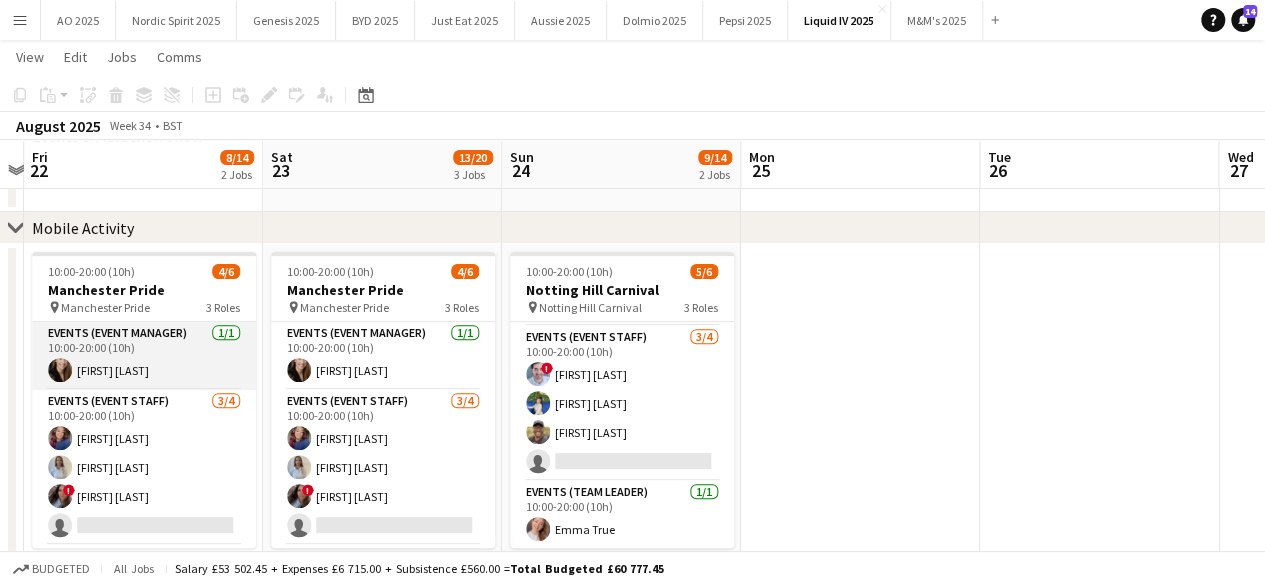 click at bounding box center [60, 370] 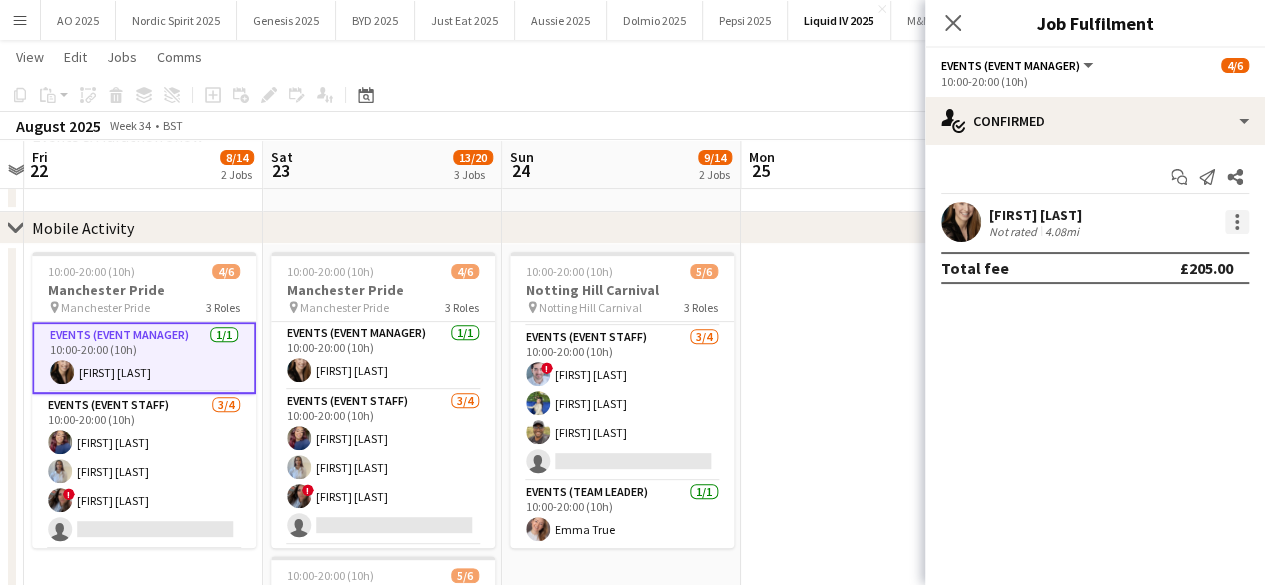 click at bounding box center [1237, 222] 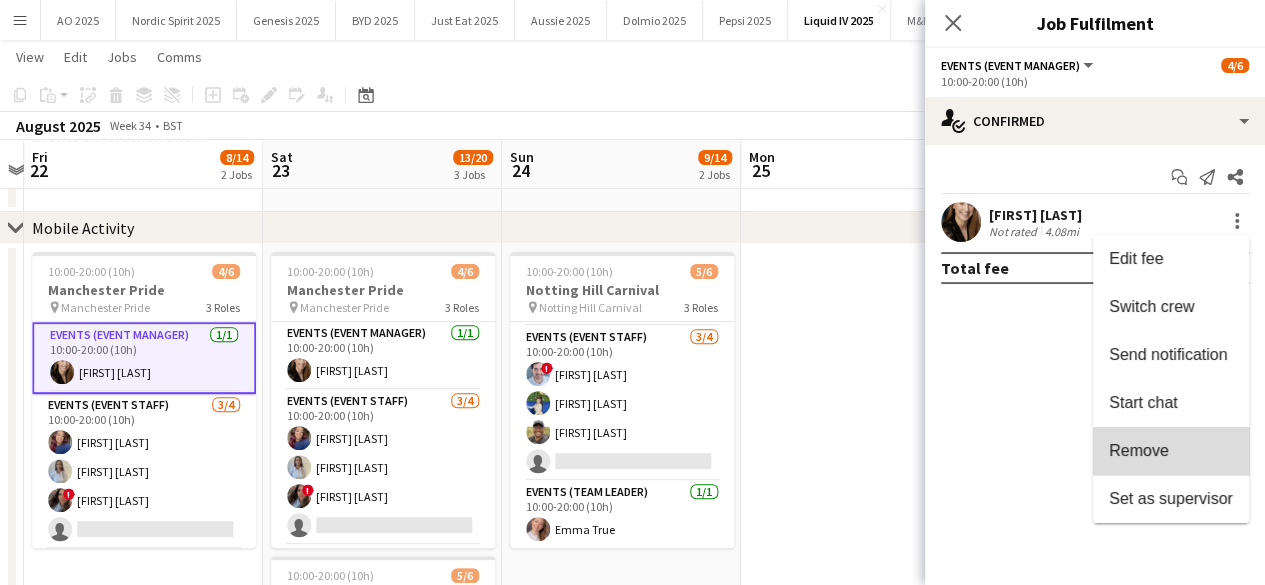click on "Remove" at bounding box center [1171, 451] 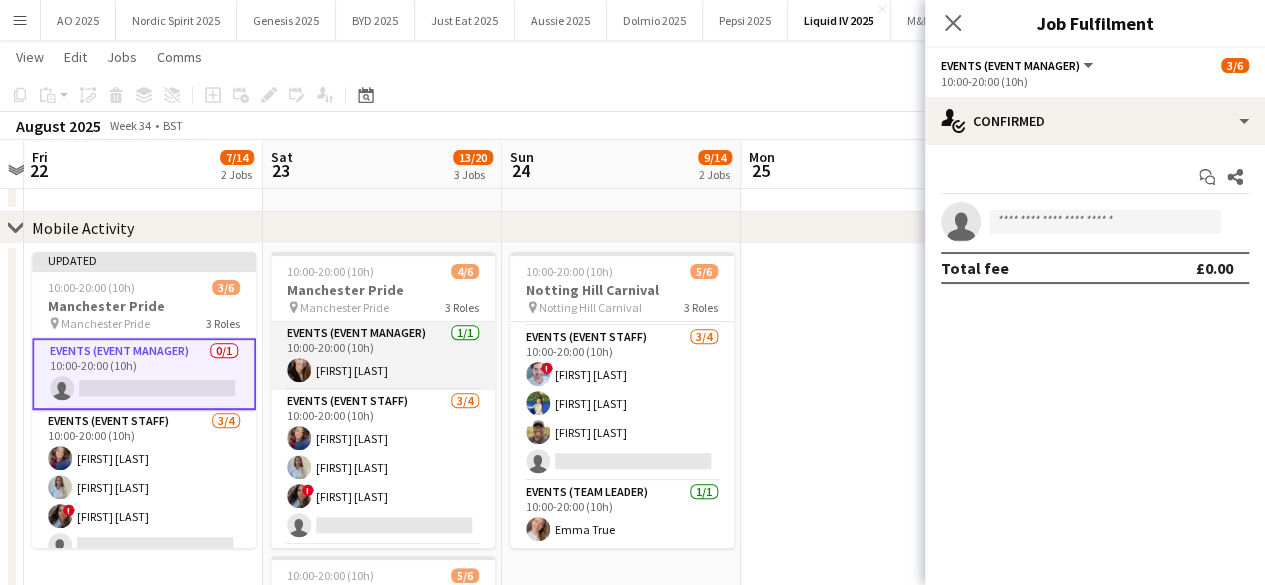 click at bounding box center (299, 370) 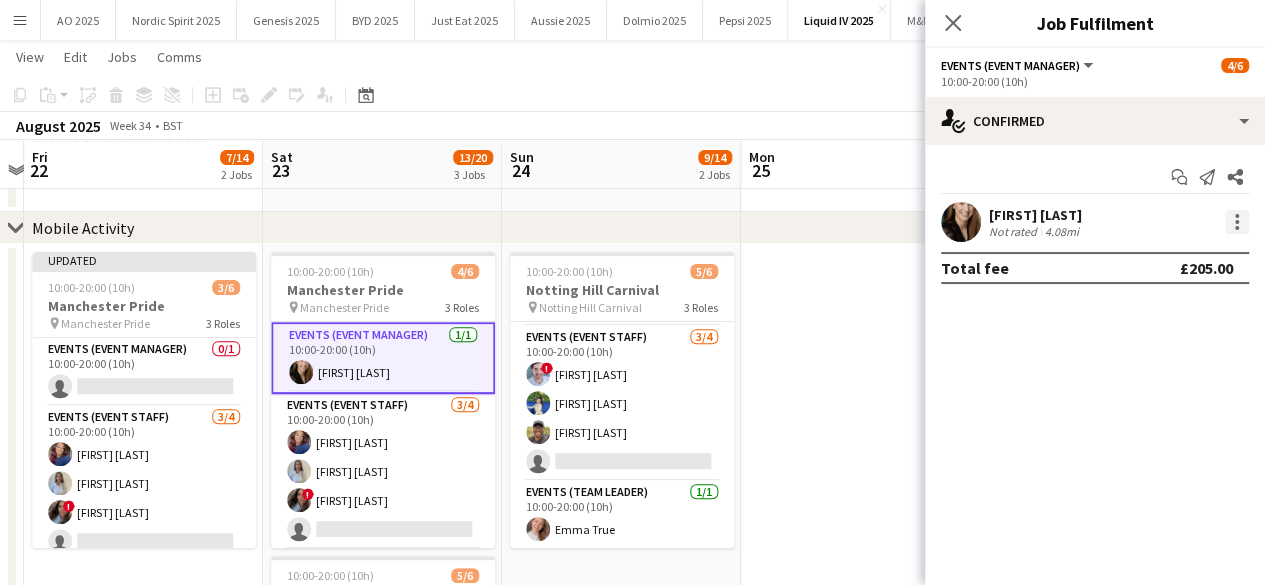 click at bounding box center [1237, 222] 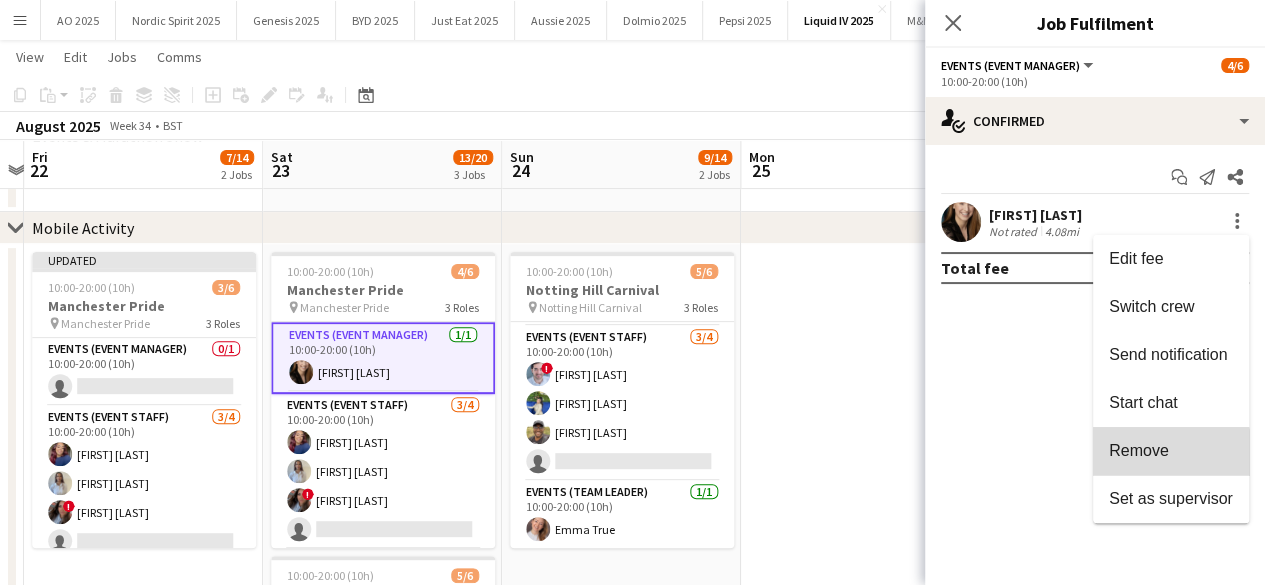 click on "Remove" at bounding box center [1171, 451] 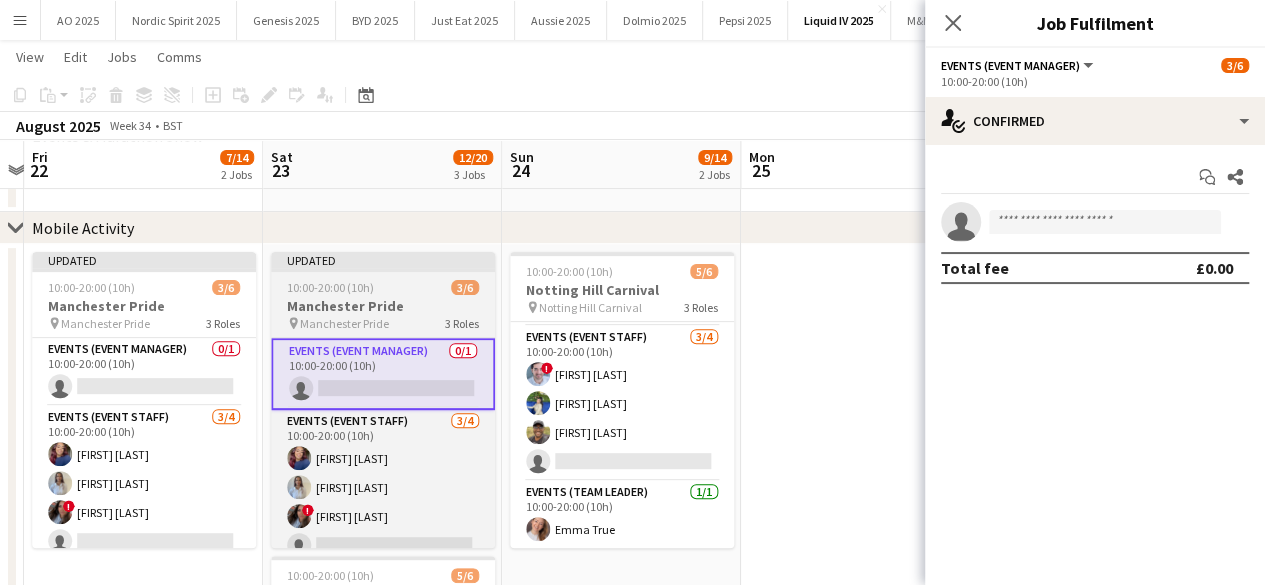 scroll, scrollTop: 84, scrollLeft: 0, axis: vertical 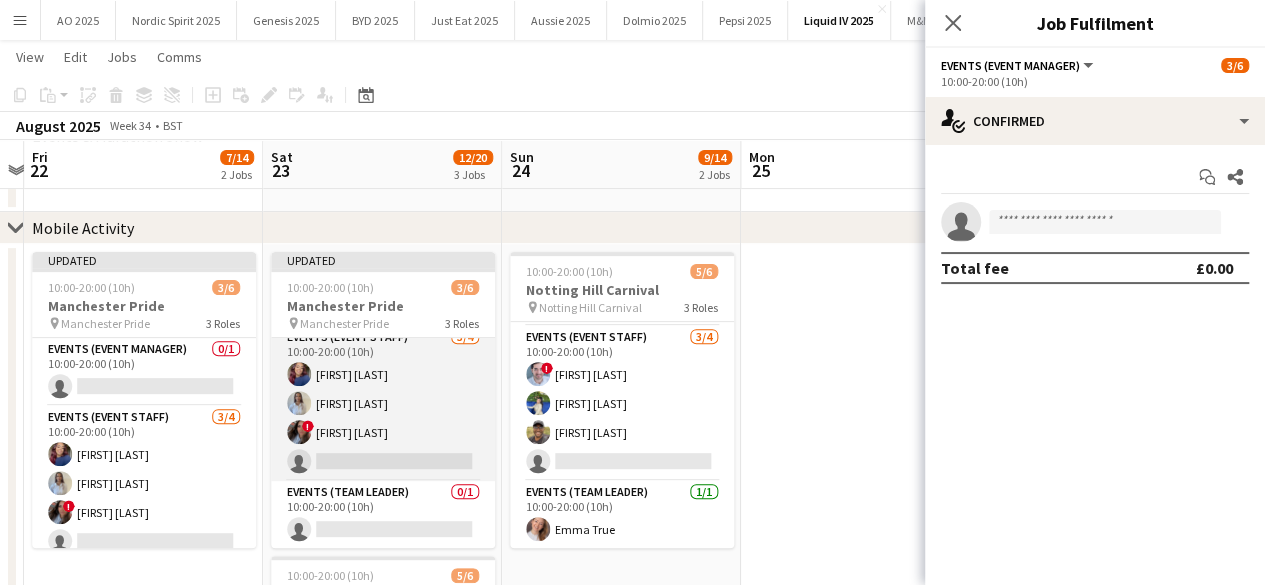 click on "Events ([ROLE])   [NUMBER]/[NUMBER] [TIME] - [TIME] ([TIME])
[FIRST] [LAST] [FIRST] [LAST] ! [FIRST] [LAST]
single-neutral-actions" at bounding box center [383, 403] 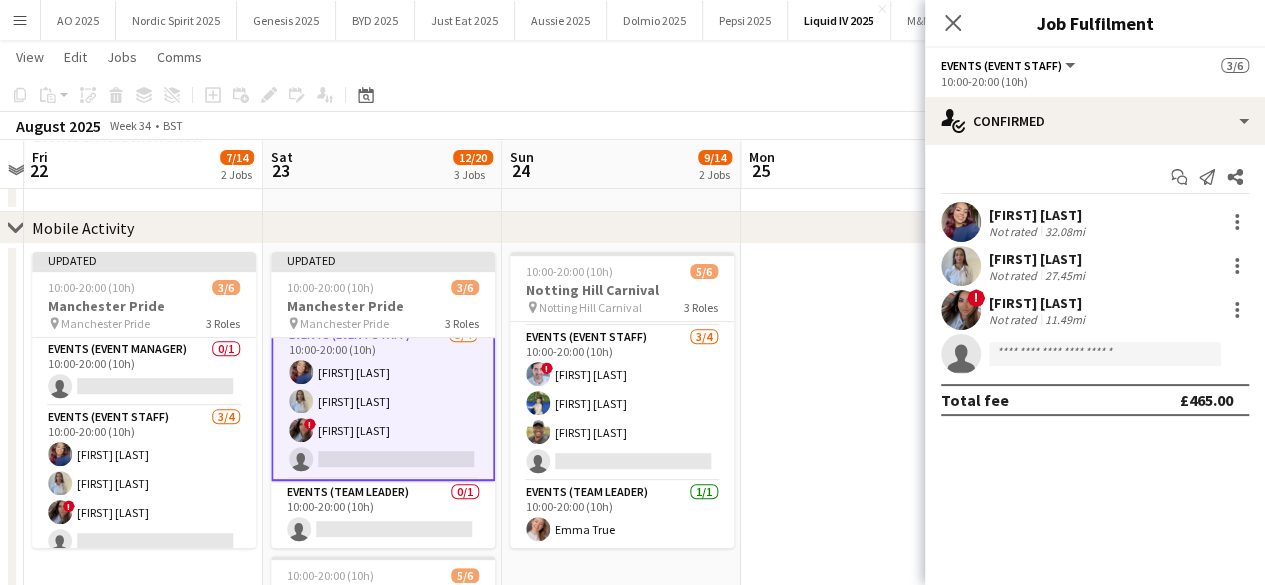 scroll, scrollTop: 82, scrollLeft: 0, axis: vertical 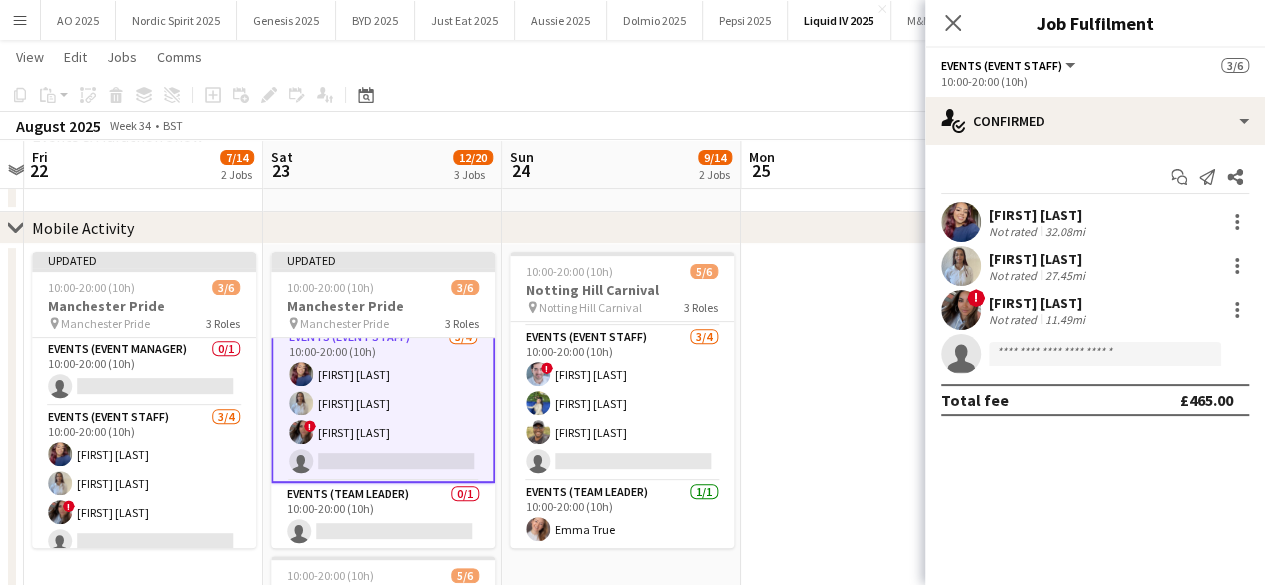 click on "single-neutral-actions" 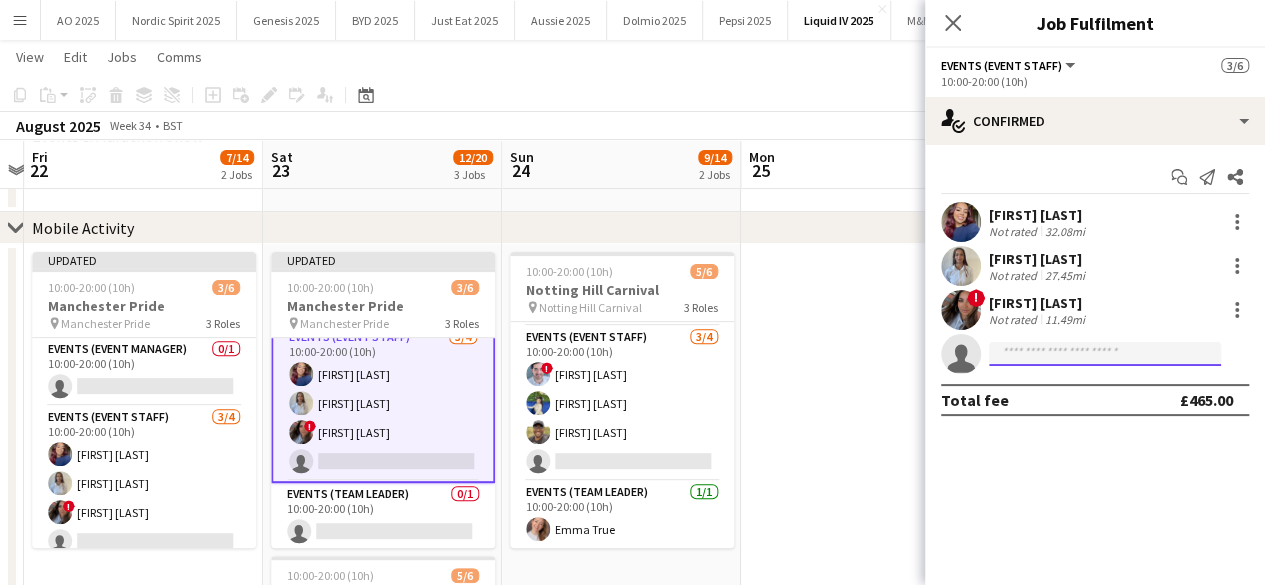 click 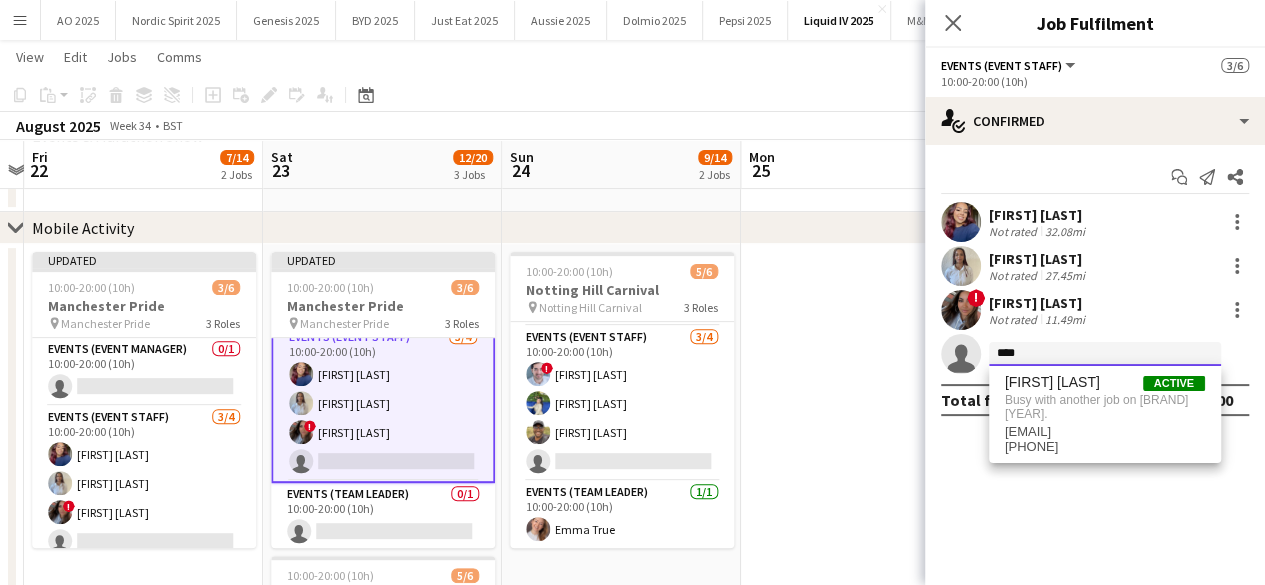 type on "****" 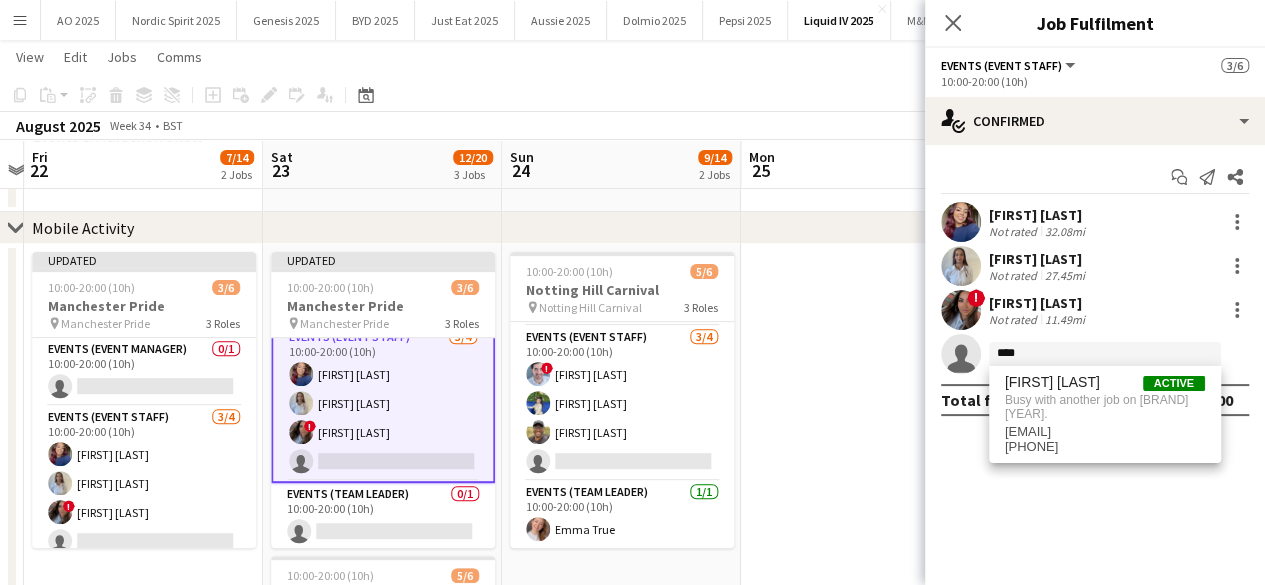 click at bounding box center (860, 568) 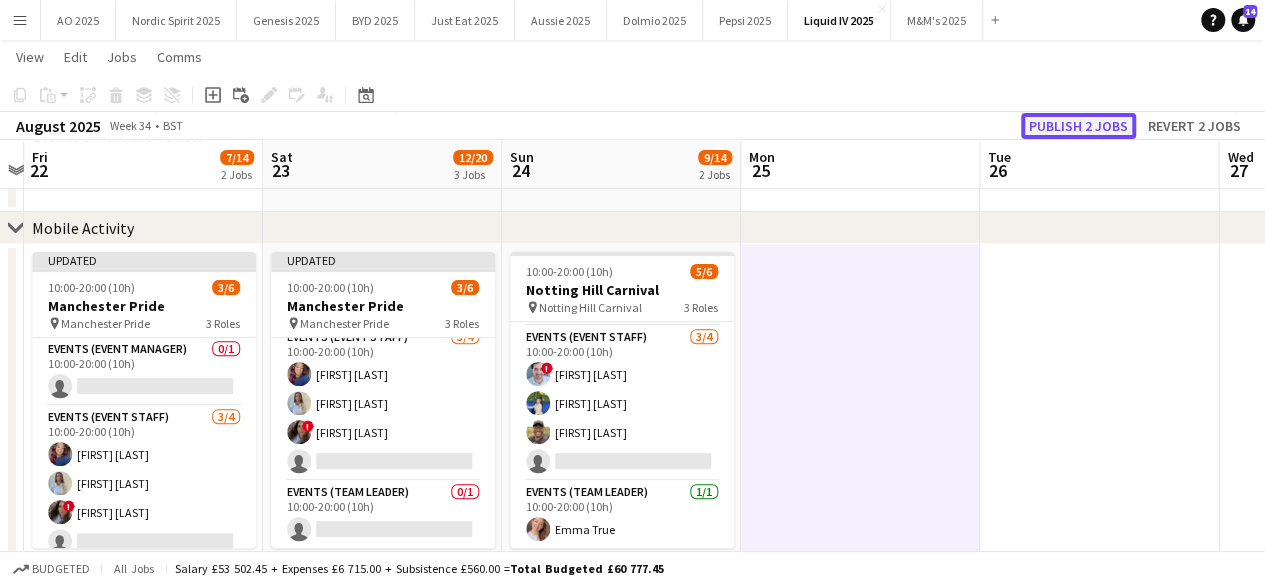 click on "Publish 2 jobs" 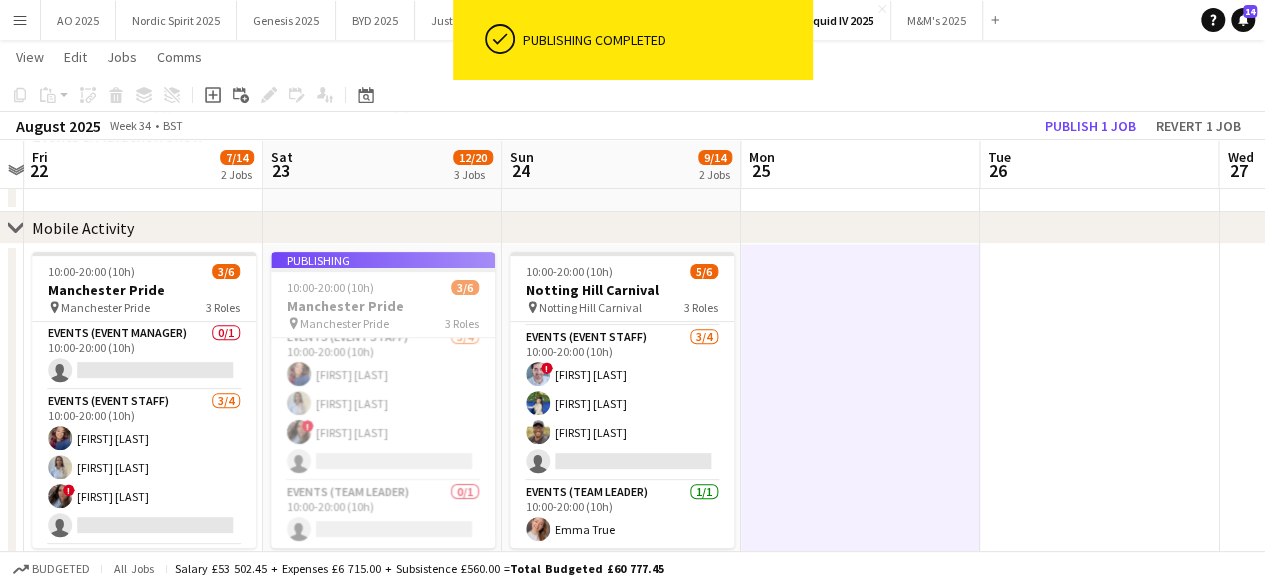scroll, scrollTop: 64, scrollLeft: 0, axis: vertical 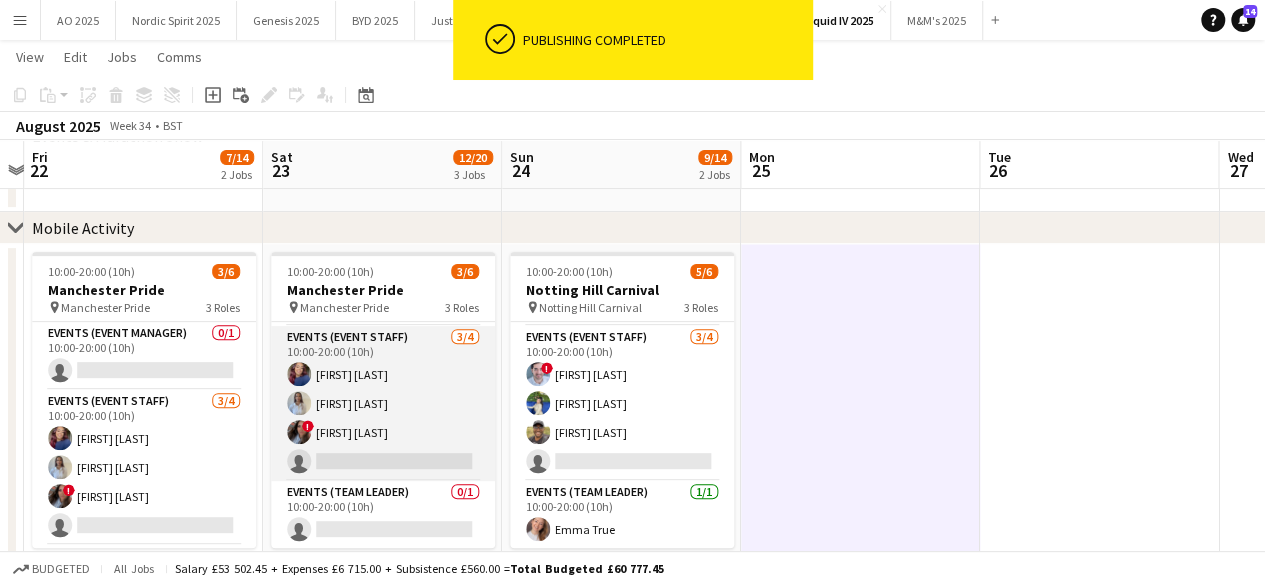click on "Events ([ROLE])   [NUMBER]/[NUMBER] [TIME] - [TIME] ([TIME])
[FIRST] [LAST] [FIRST] [LAST] ! [FIRST] [LAST]
single-neutral-actions" at bounding box center [383, 403] 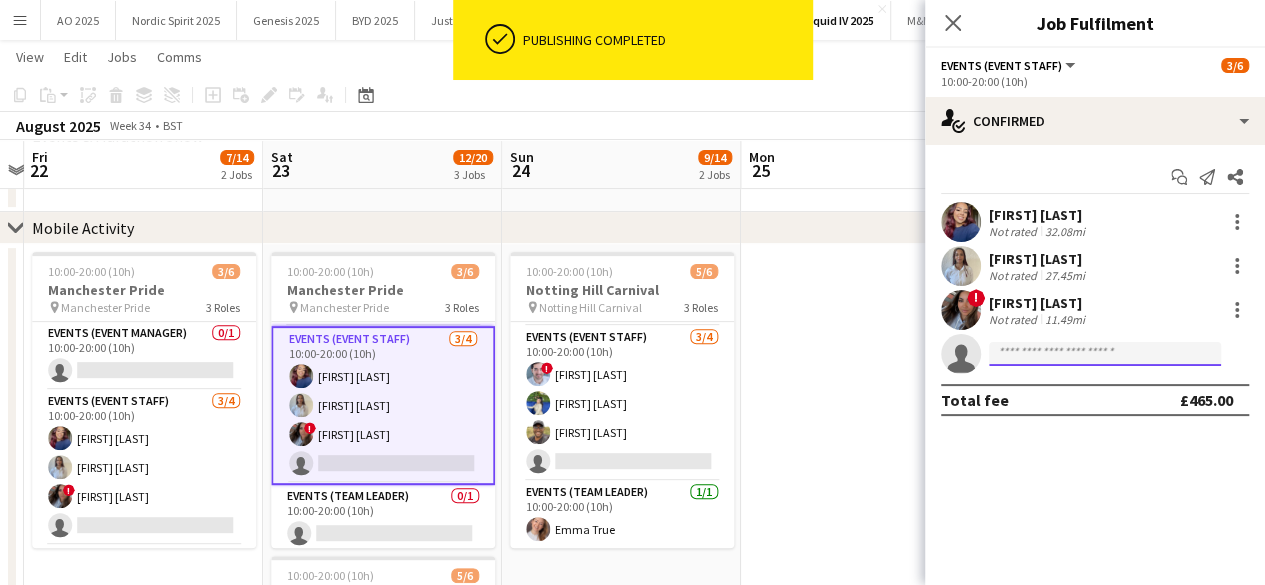 click 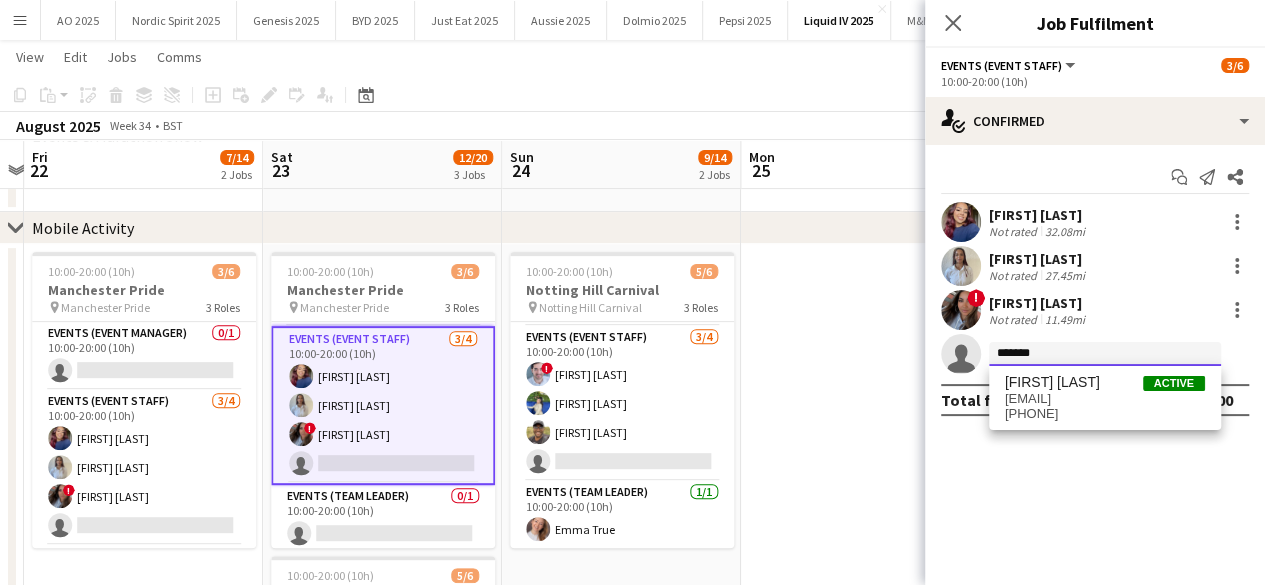 type on "*******" 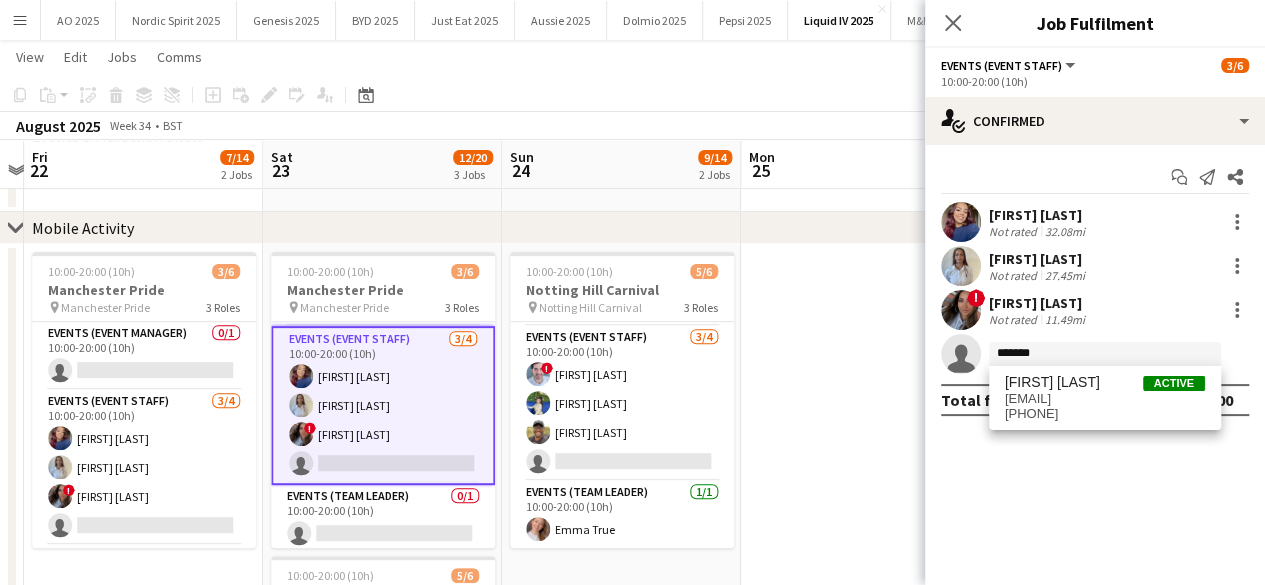 click on "[FIRST] [LAST]" at bounding box center (1052, 382) 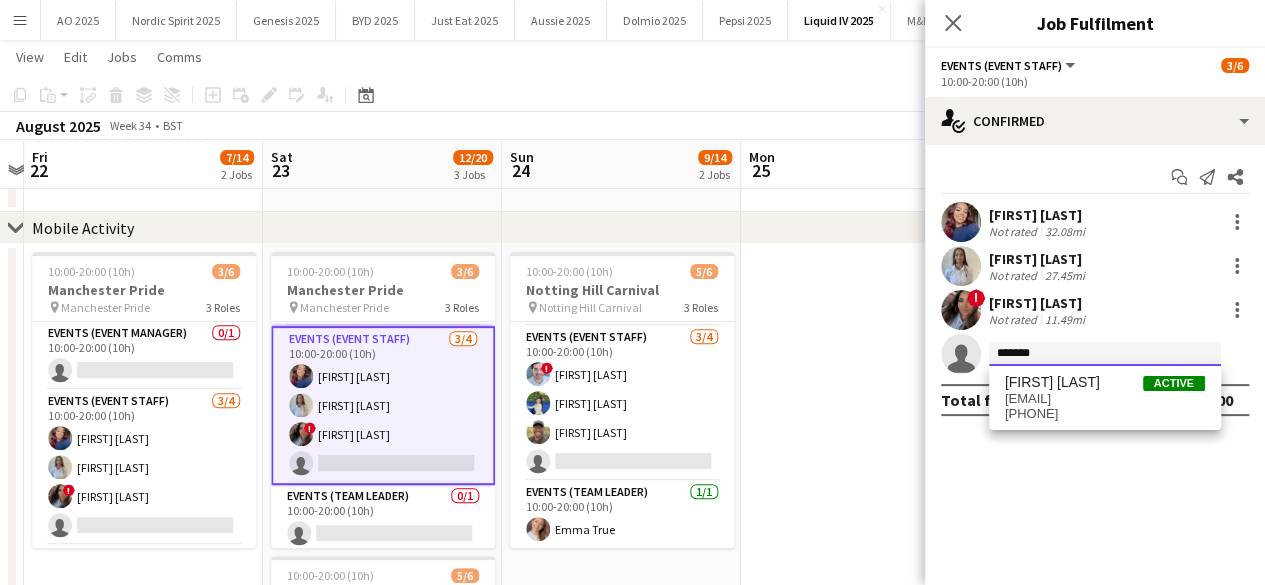 type 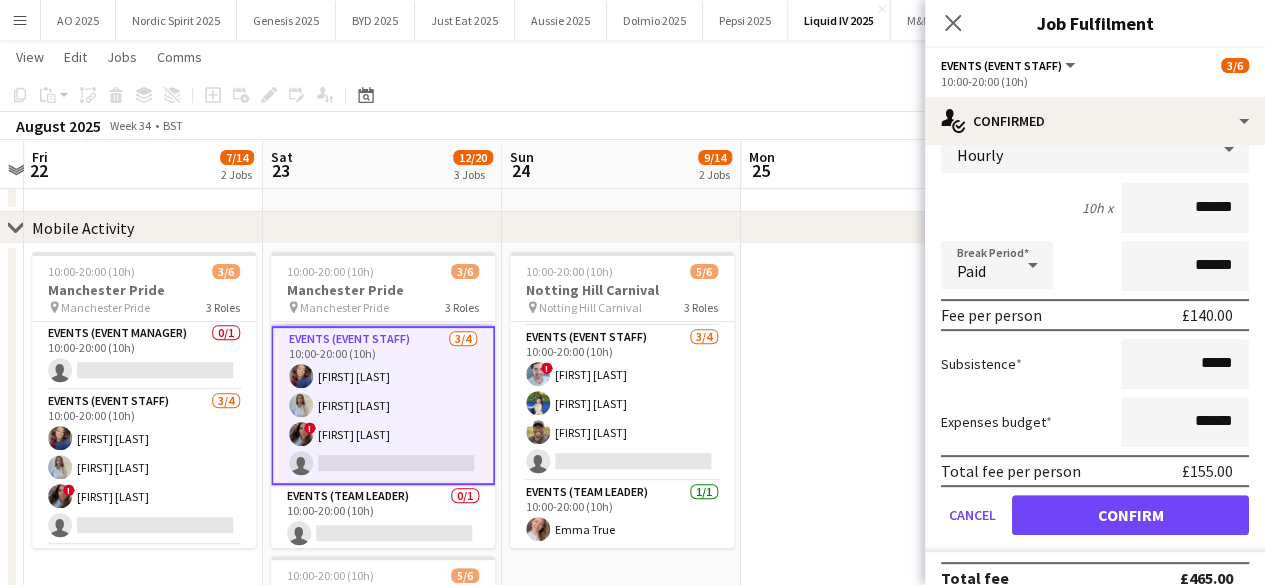 scroll, scrollTop: 300, scrollLeft: 0, axis: vertical 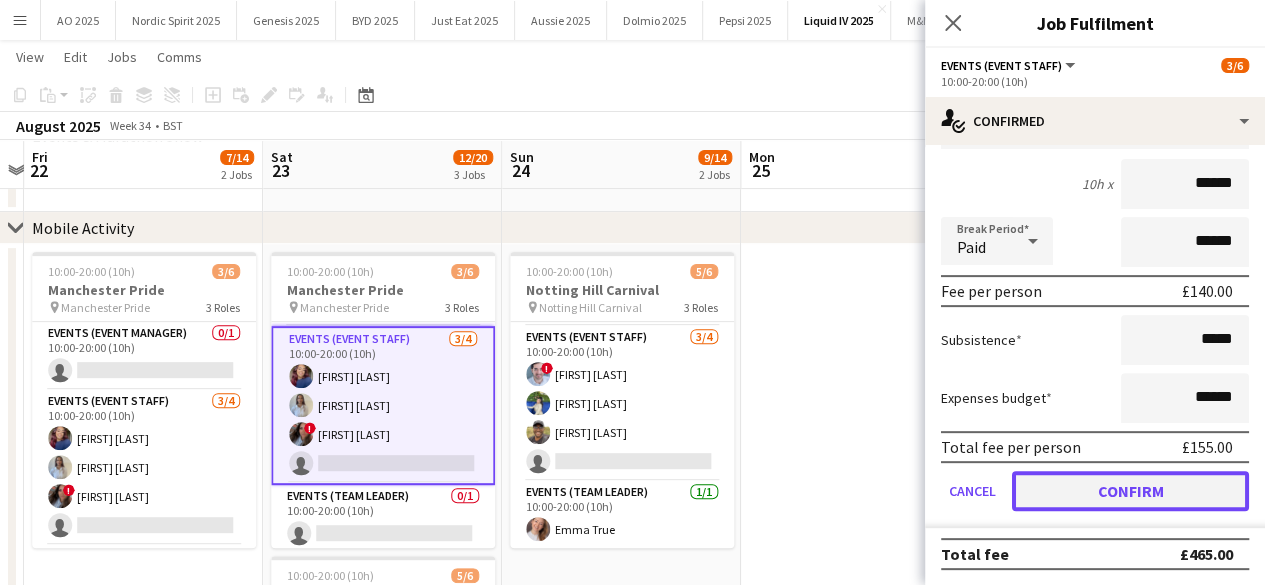 click on "Confirm" at bounding box center [1130, 491] 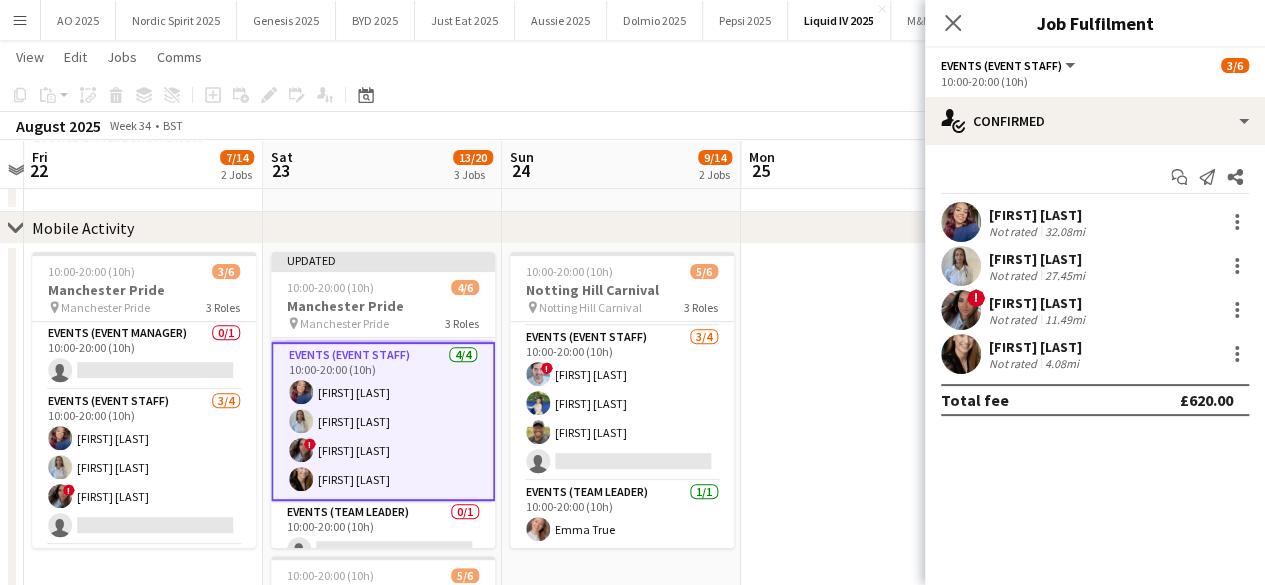 scroll, scrollTop: 0, scrollLeft: 0, axis: both 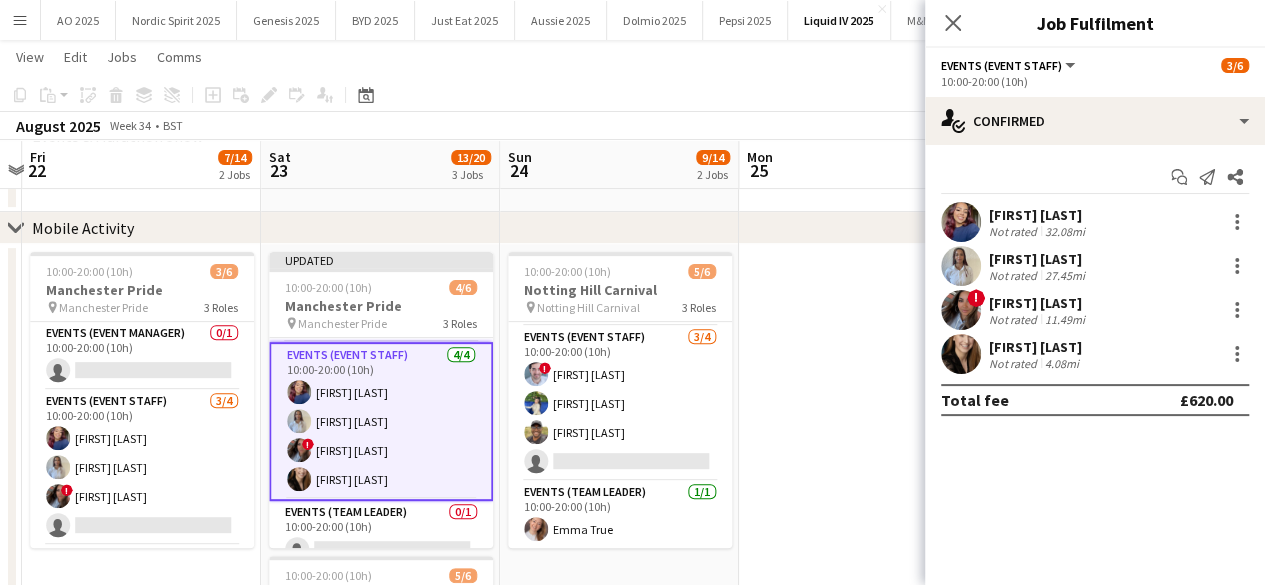 click at bounding box center (858, 568) 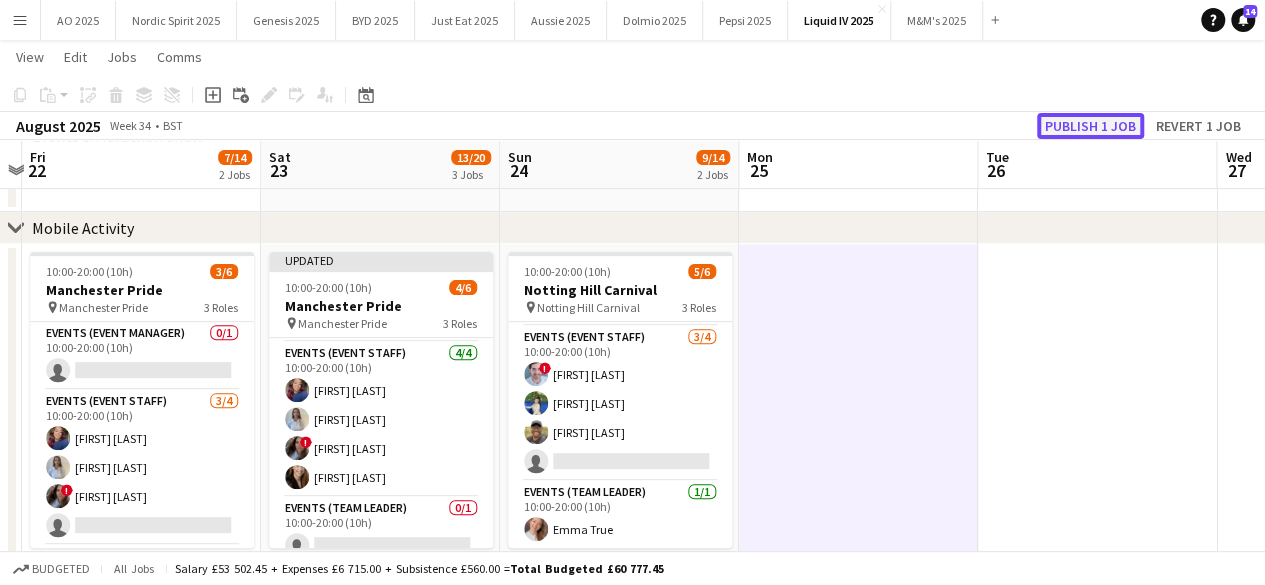 click on "Publish 1 job" 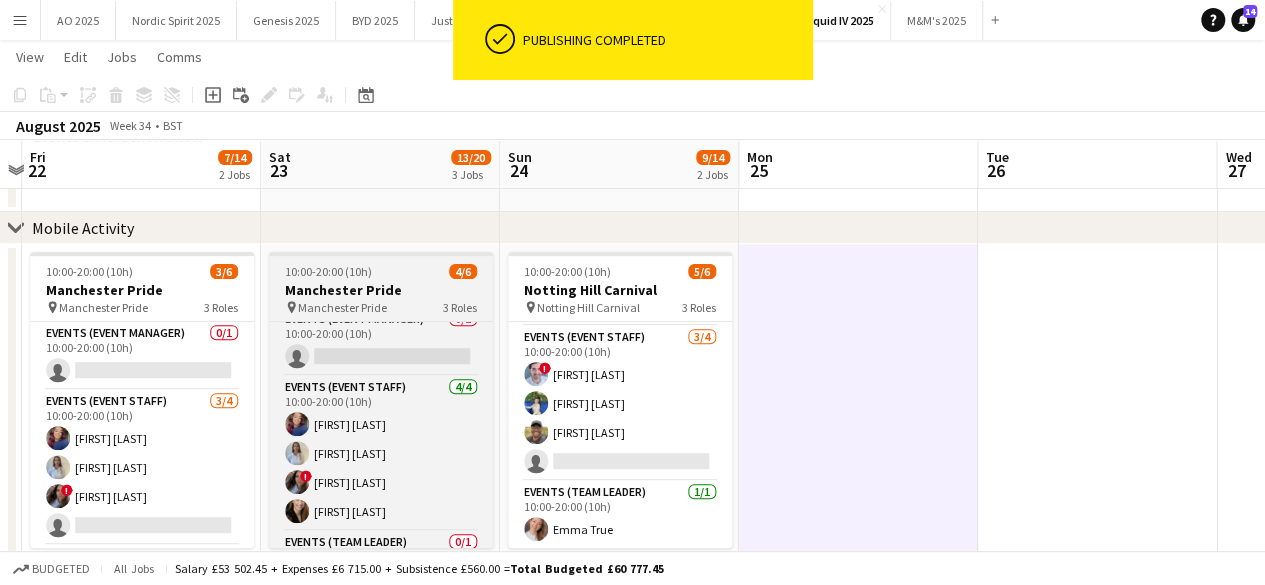scroll, scrollTop: 0, scrollLeft: 0, axis: both 